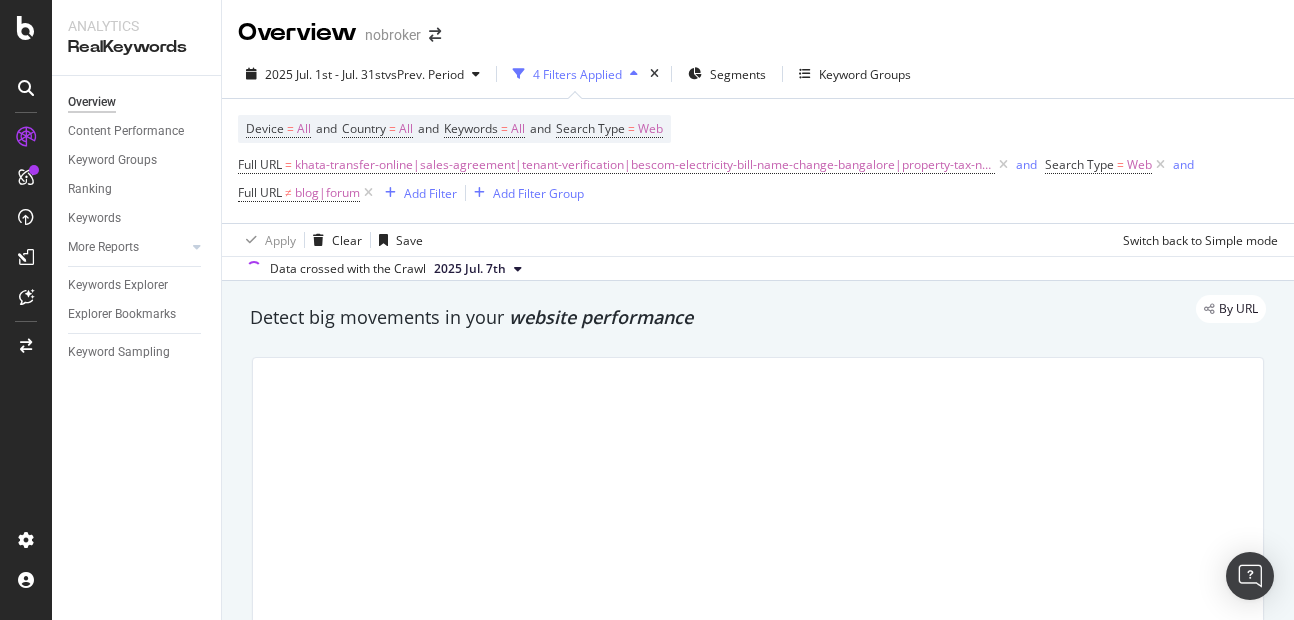 scroll, scrollTop: 0, scrollLeft: 0, axis: both 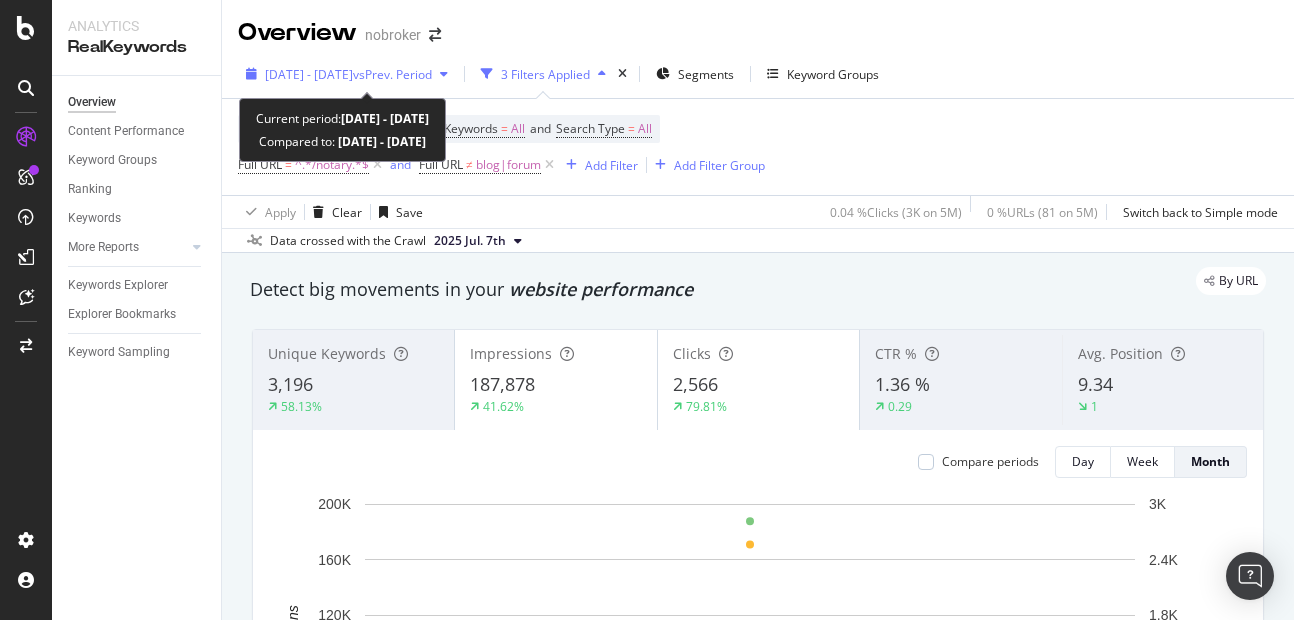 click on "[DATE] [MONTH]. [DAY]st - [MONTH]. [DAY]th  vs  Prev. Period" at bounding box center [347, 74] 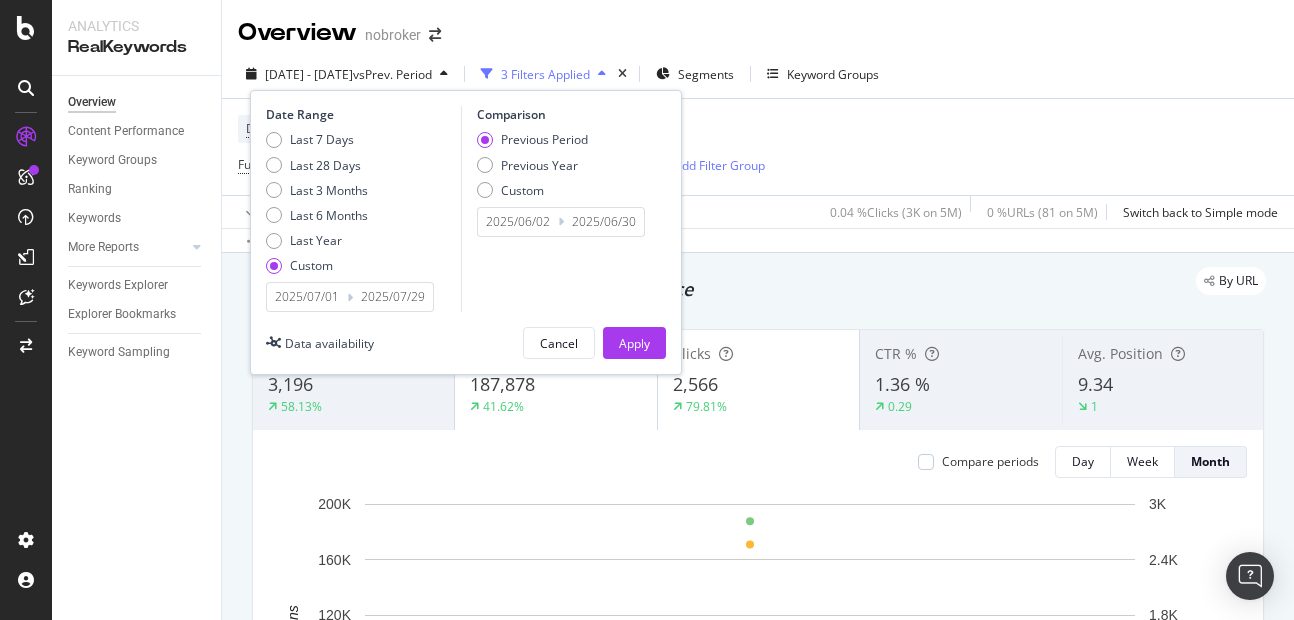 click on "2025/07/29" at bounding box center (393, 297) 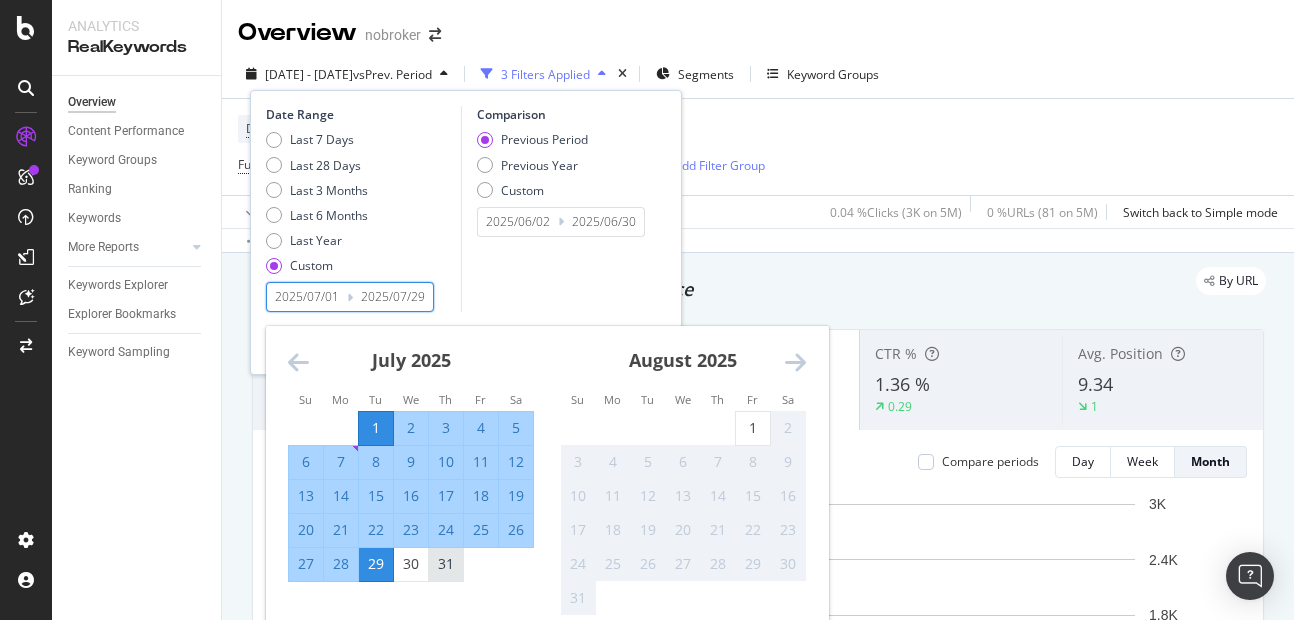 click on "31" at bounding box center [446, 564] 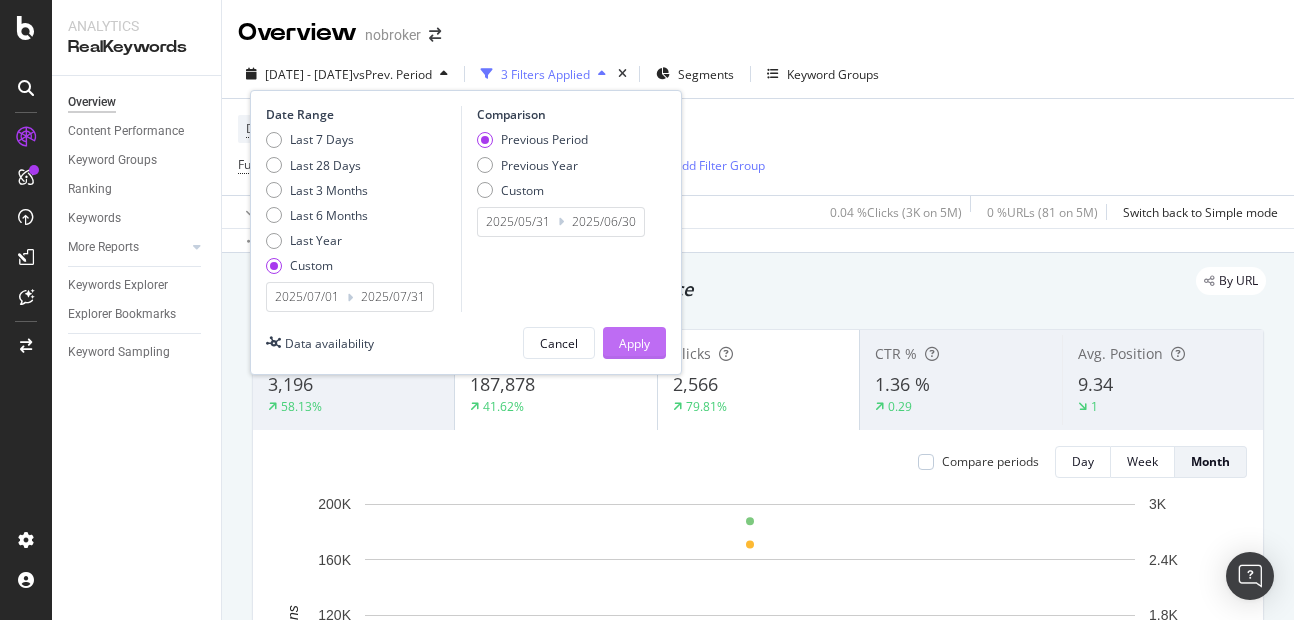 click on "Apply" at bounding box center [634, 343] 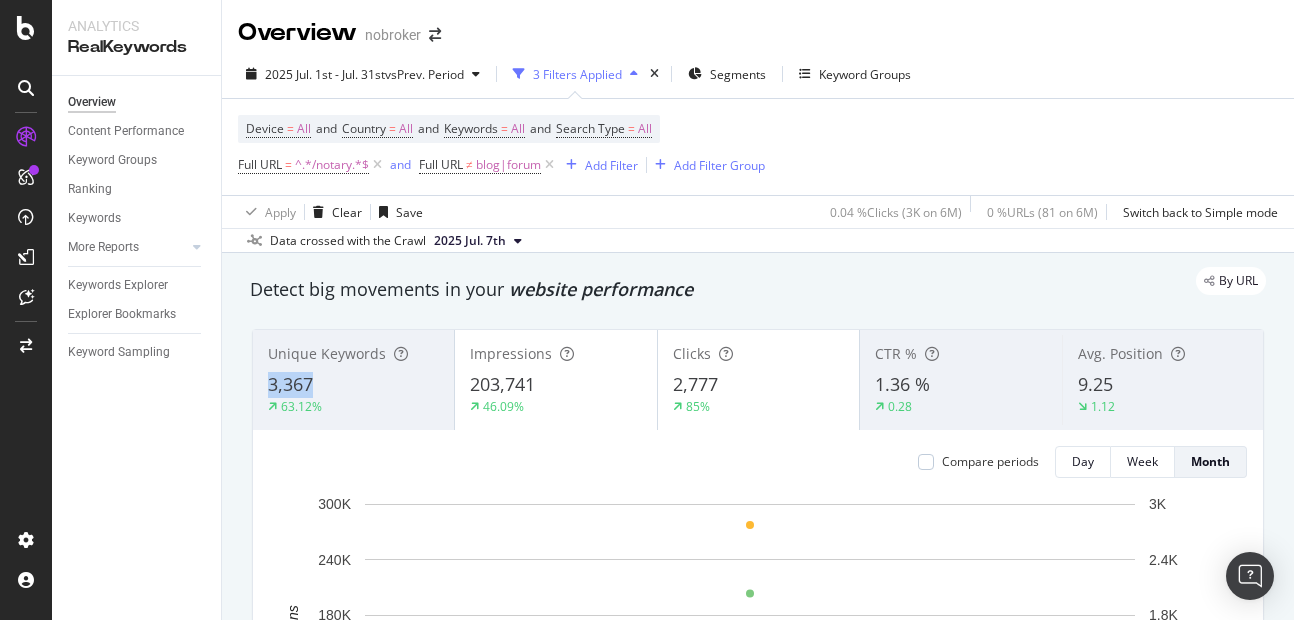 copy on "3,367" 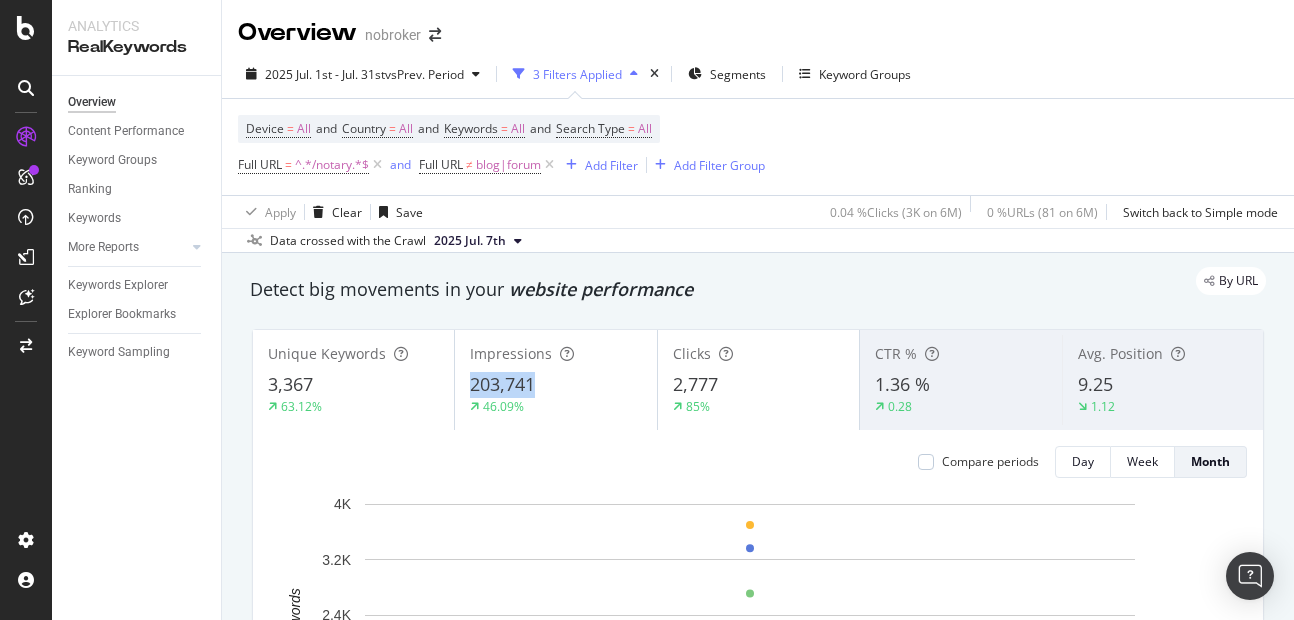 copy on "203,741" 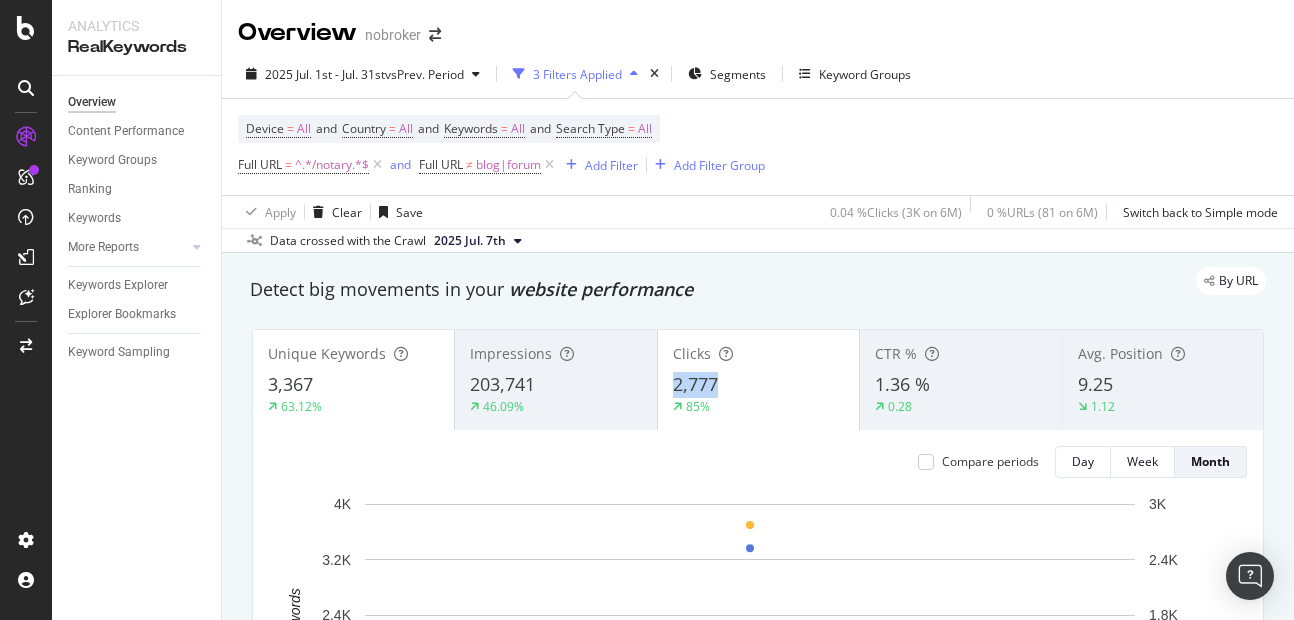 copy on "2,777" 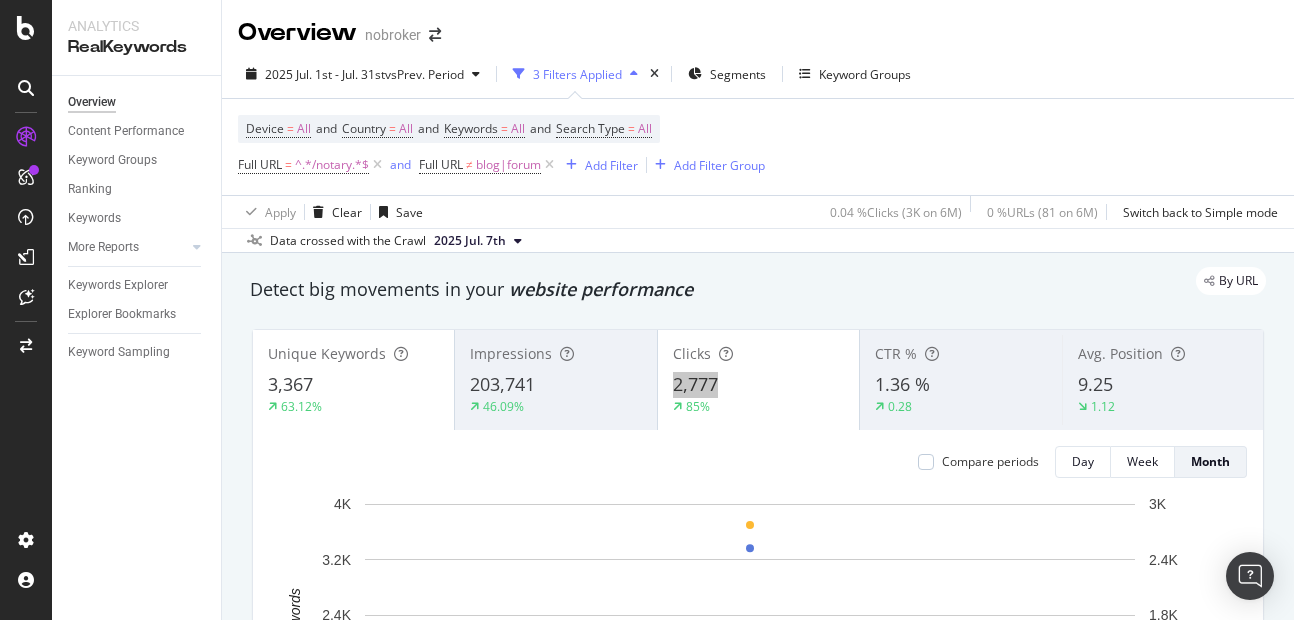 drag, startPoint x: 659, startPoint y: 387, endPoint x: 721, endPoint y: 391, distance: 62.1289 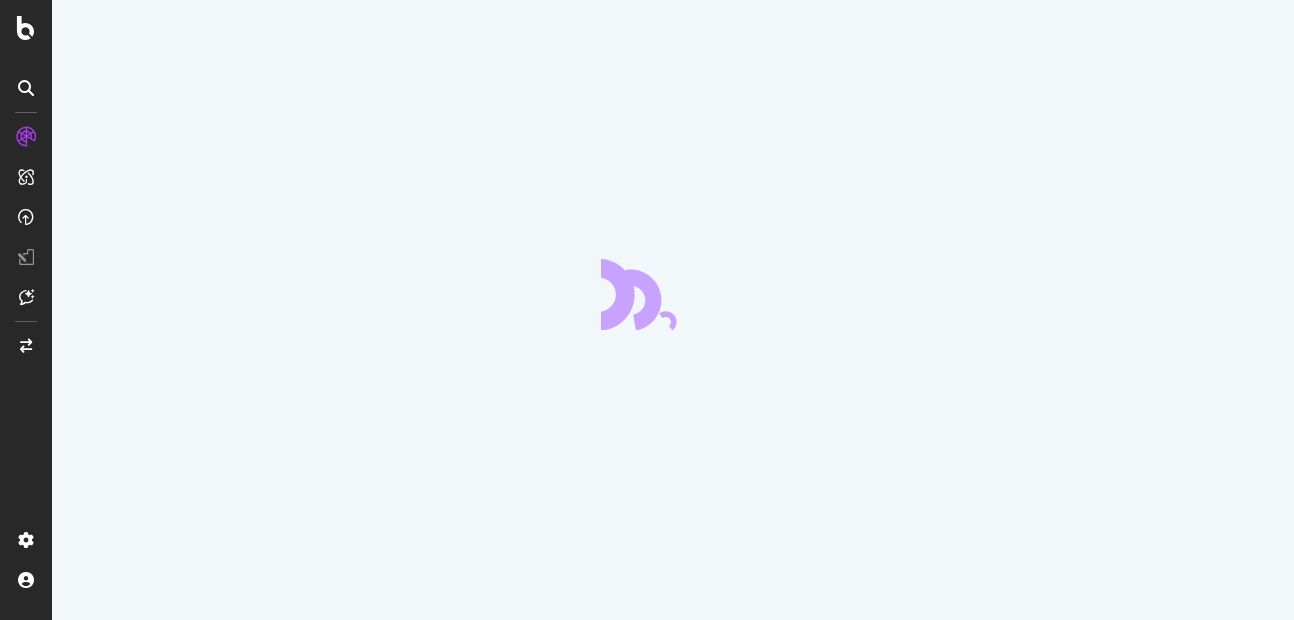 scroll, scrollTop: 0, scrollLeft: 0, axis: both 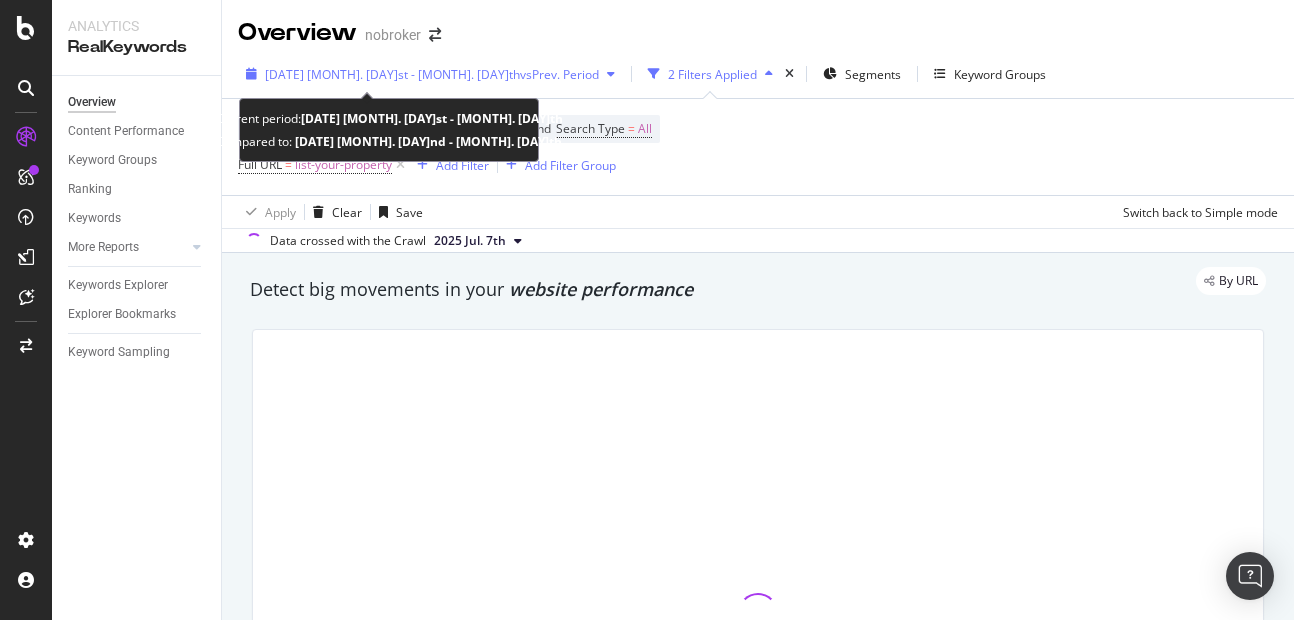 click on "2025 Jul. 1st - Jul. 29th" at bounding box center [392, 74] 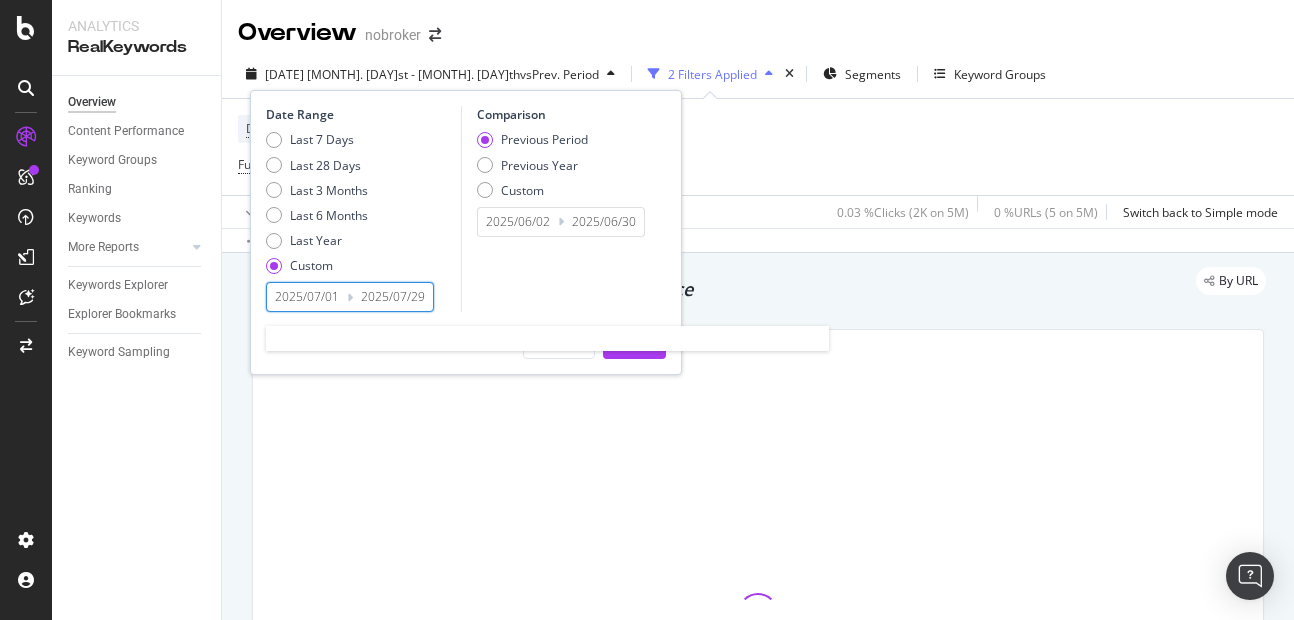 click on "2025/07/29" at bounding box center (393, 297) 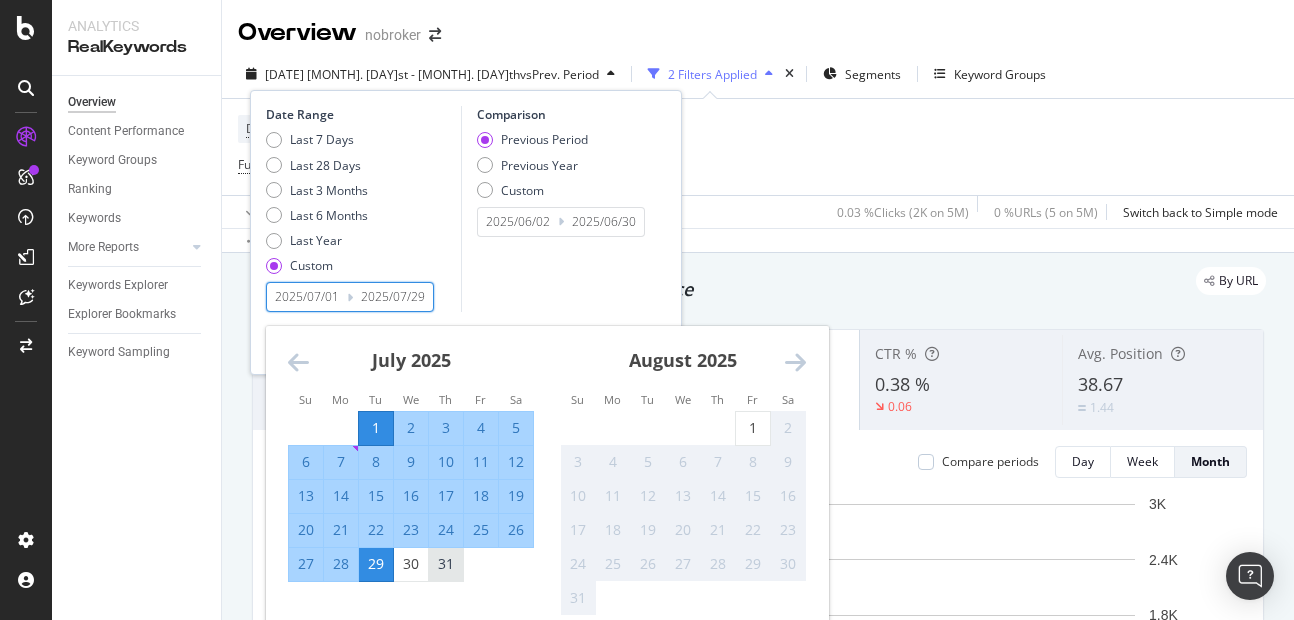click on "31" at bounding box center (446, 564) 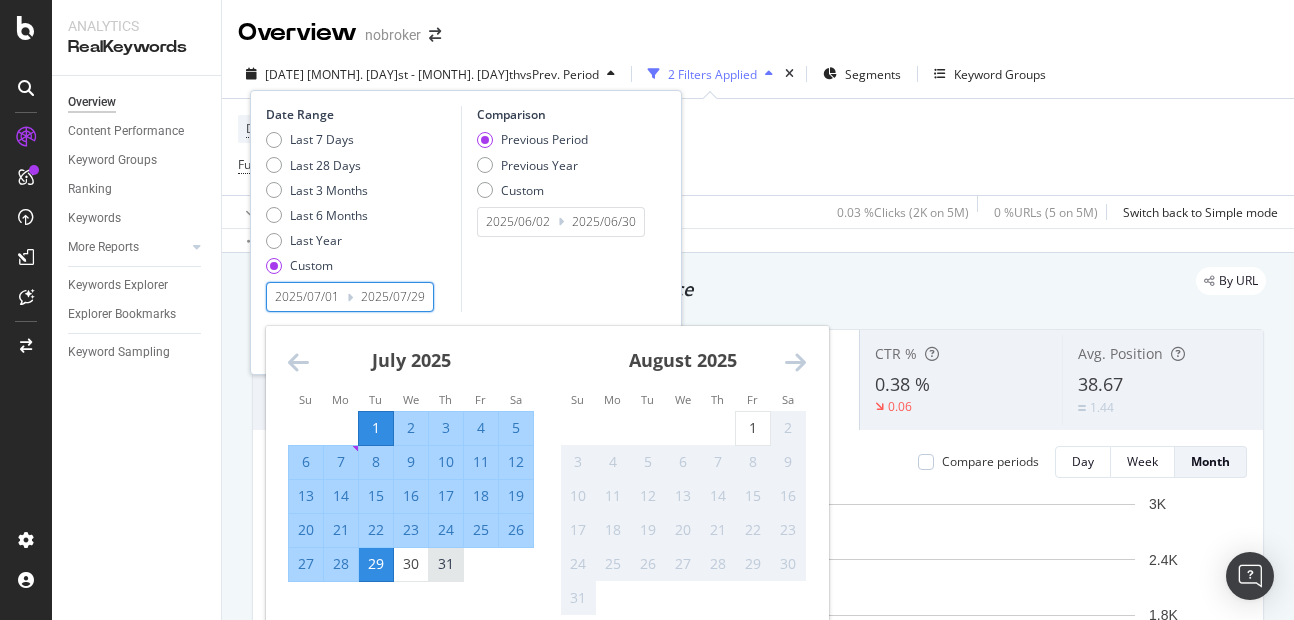 type on "2025/07/31" 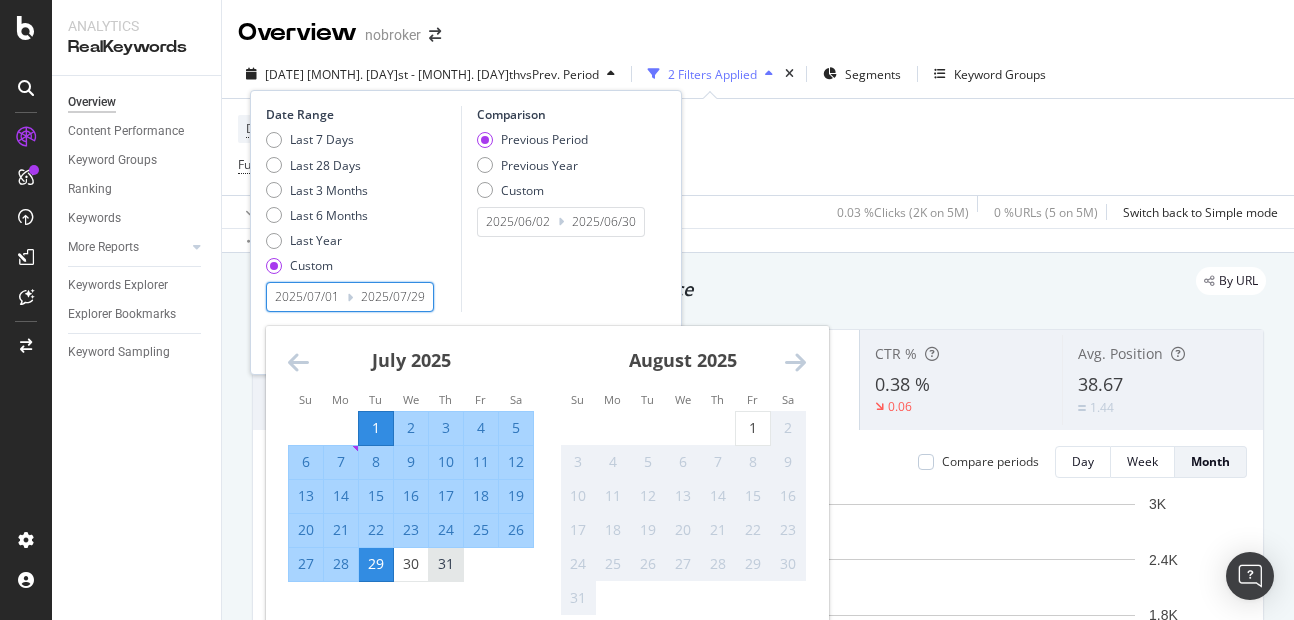 type on "2025/05/31" 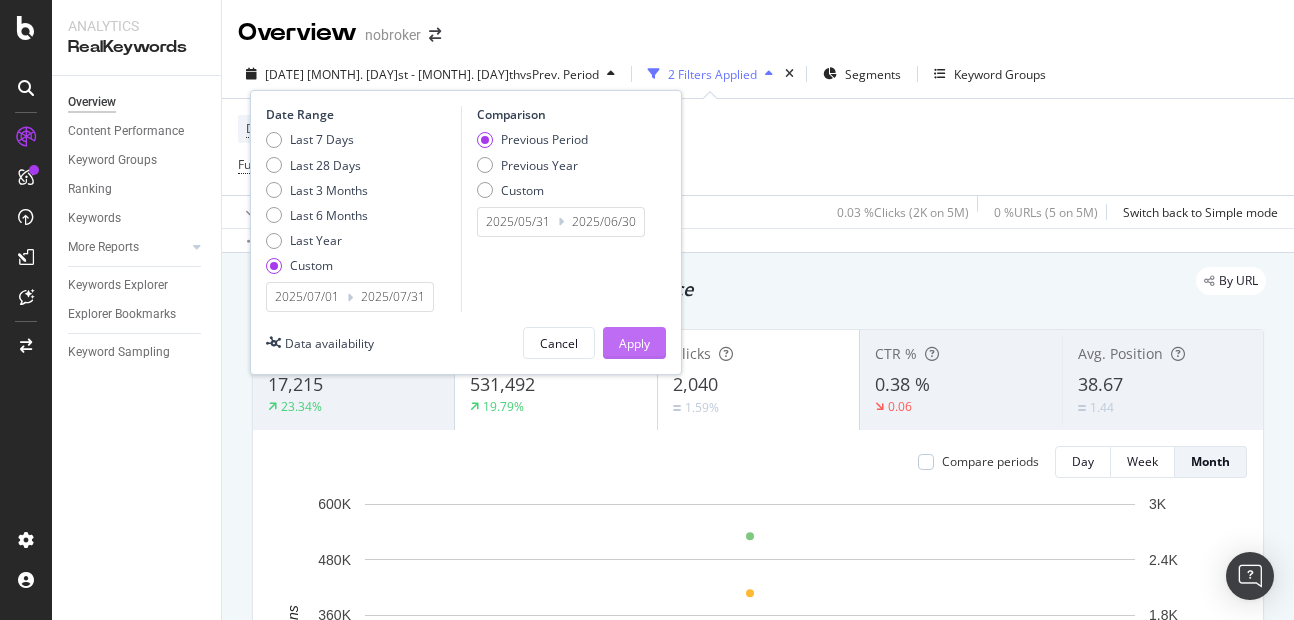 click on "Apply" at bounding box center (634, 343) 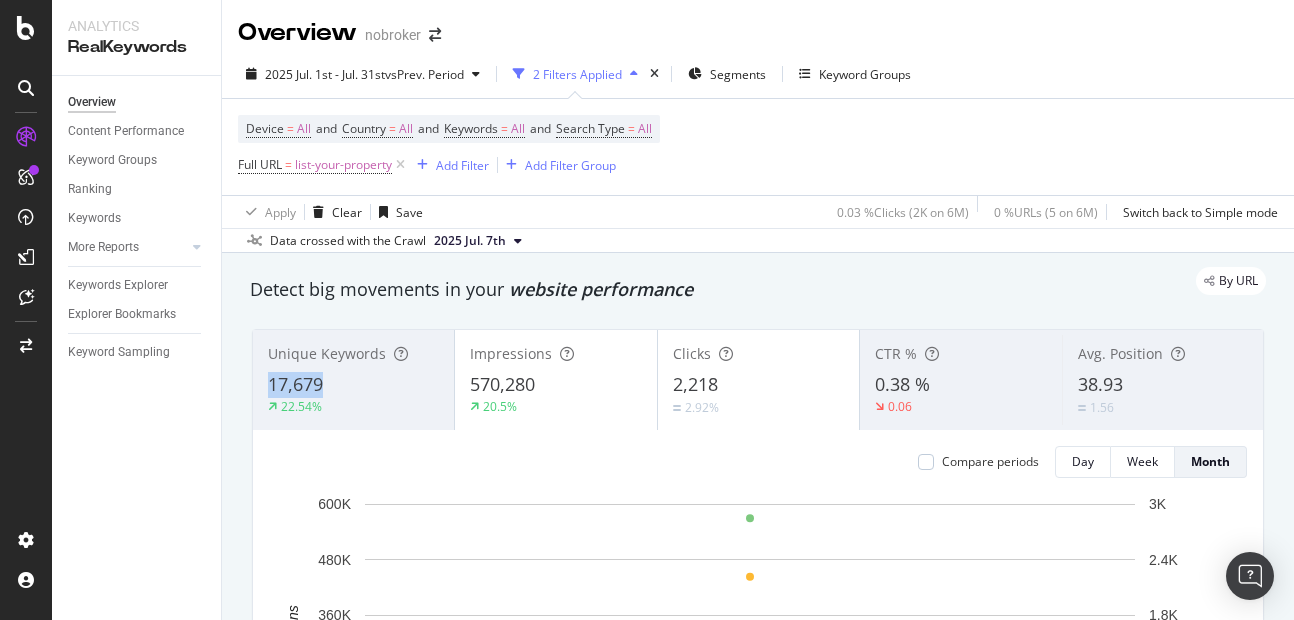 copy on "17,679" 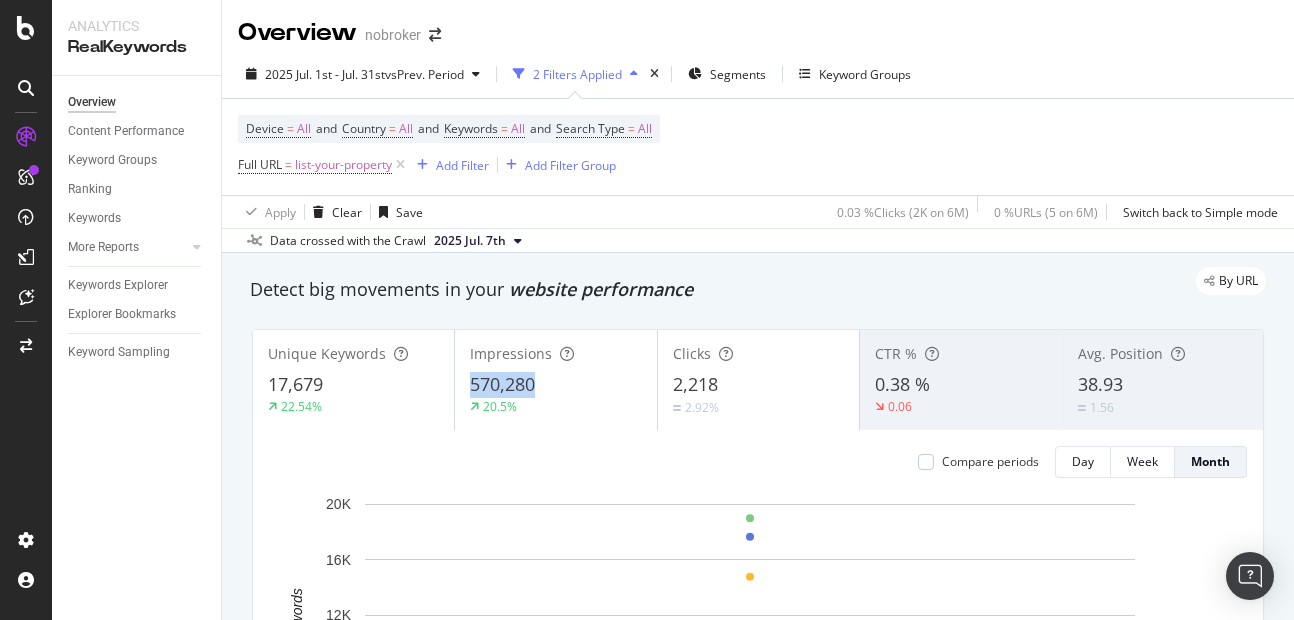 copy on "570,280" 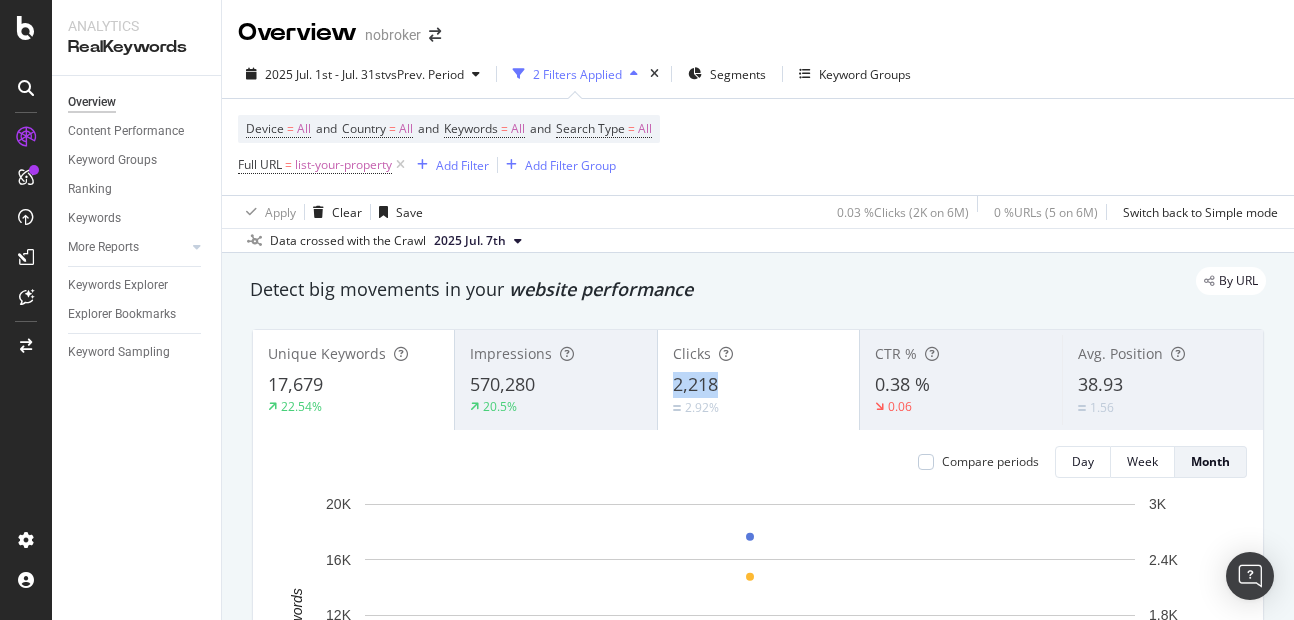 copy on "2,218" 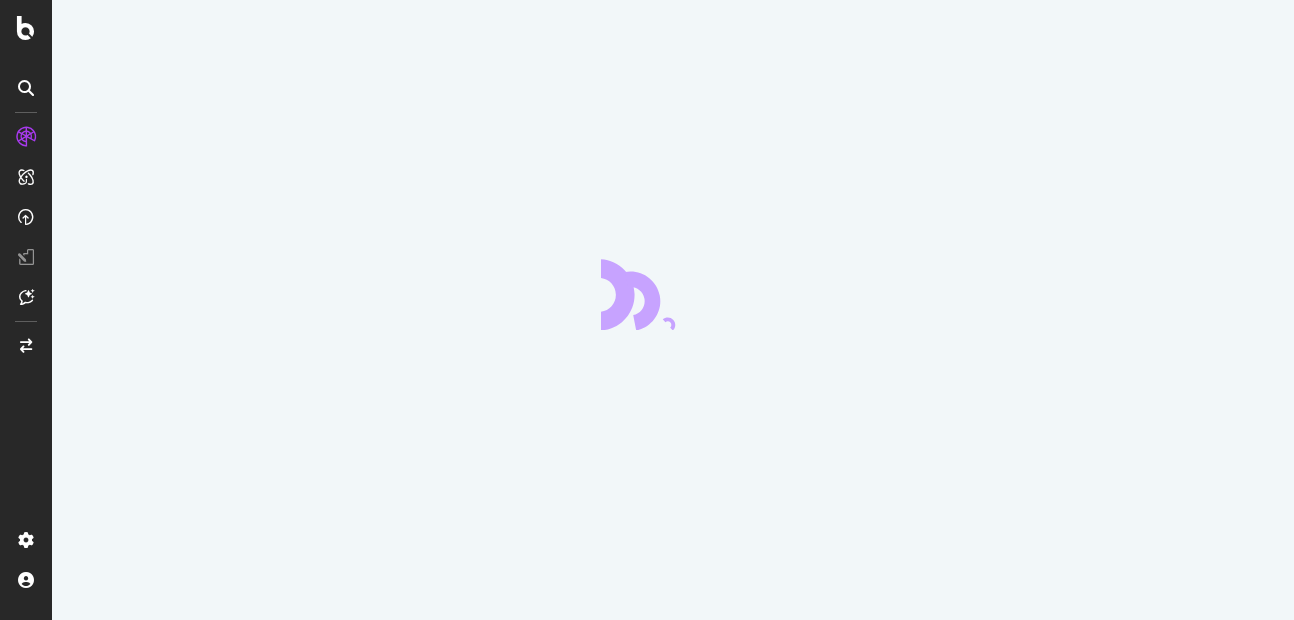 scroll, scrollTop: 0, scrollLeft: 0, axis: both 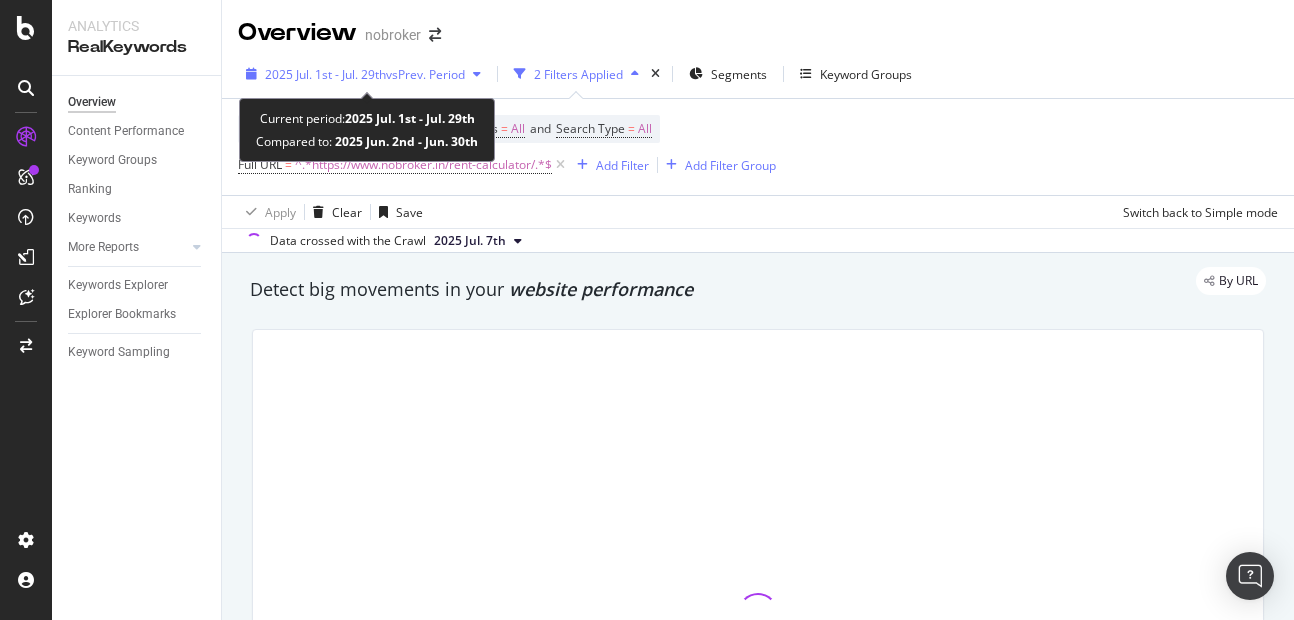 click on "2025 Jul. 1st - Jul. 29th" at bounding box center [325, 74] 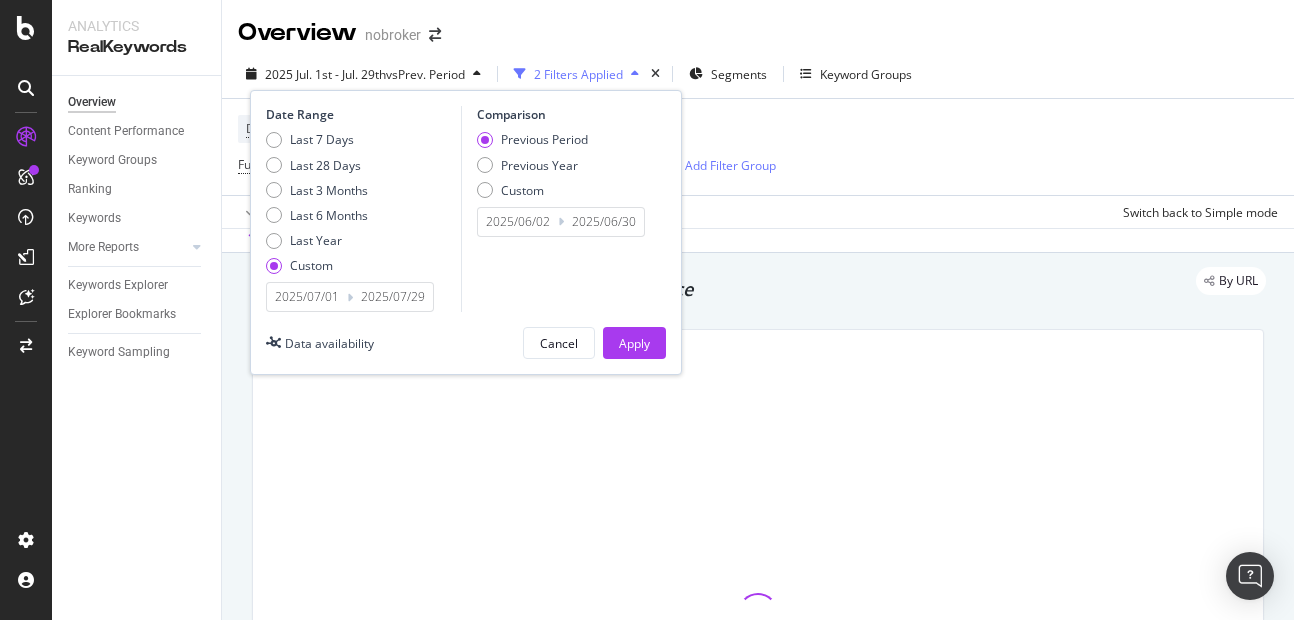 click on "2025/07/29" at bounding box center (393, 297) 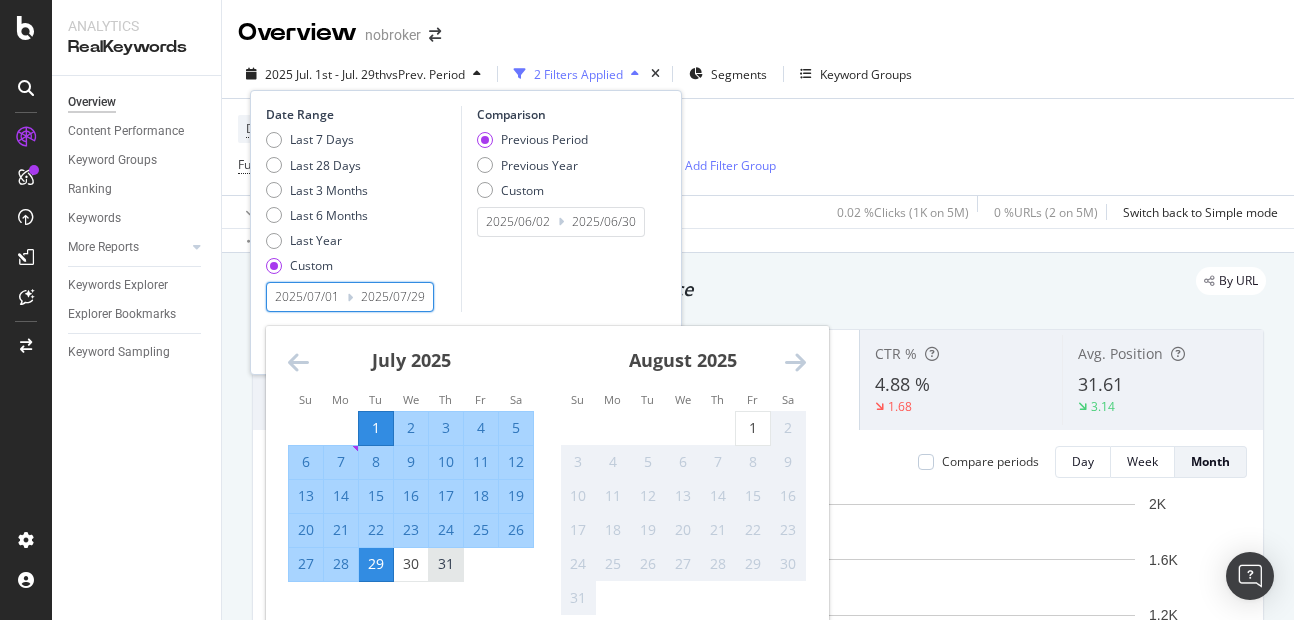 click on "31" at bounding box center [446, 564] 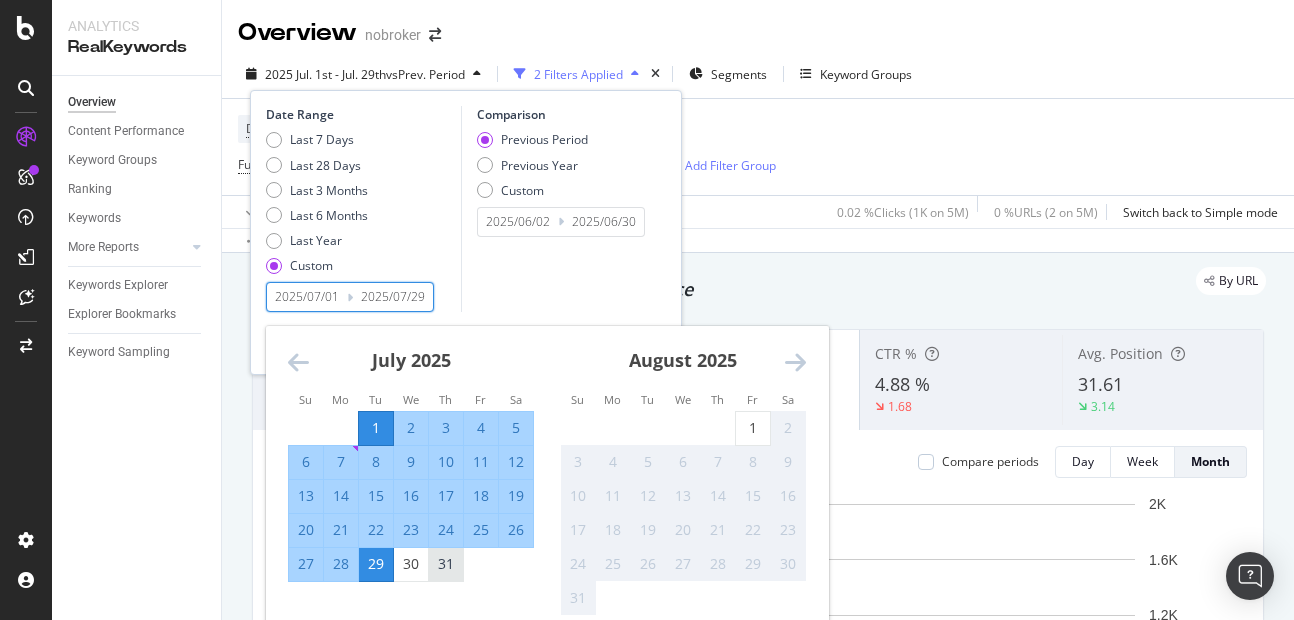 type on "2025/07/31" 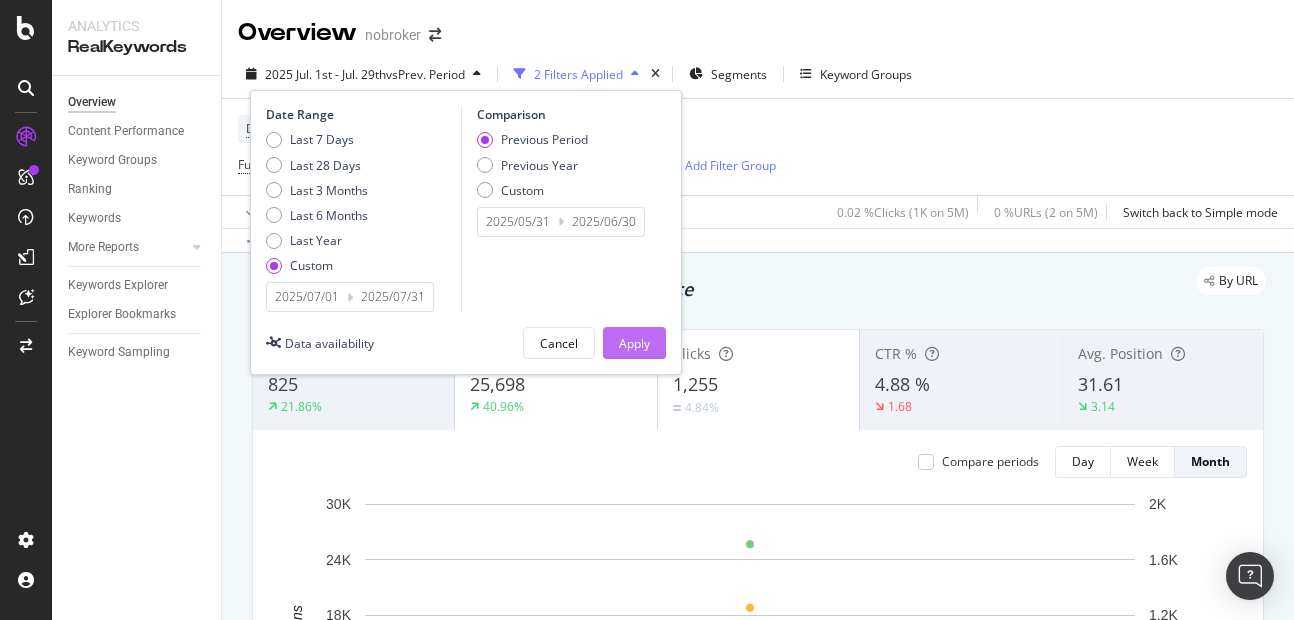 click on "Apply" at bounding box center (634, 343) 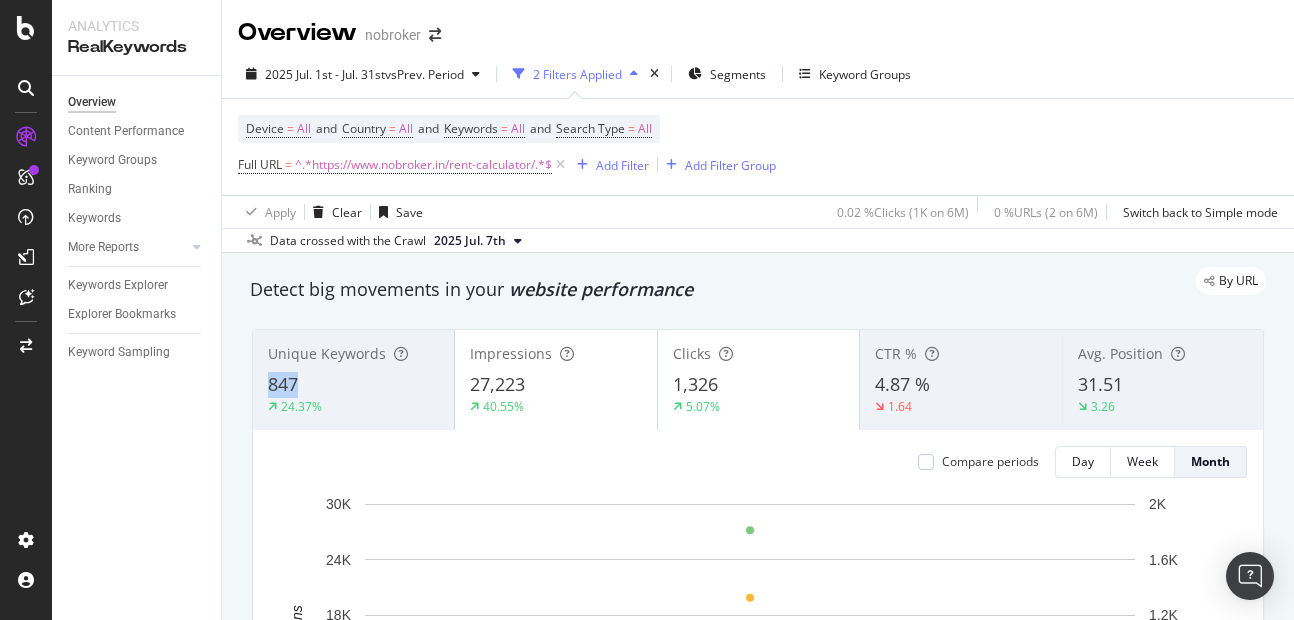 copy on "847" 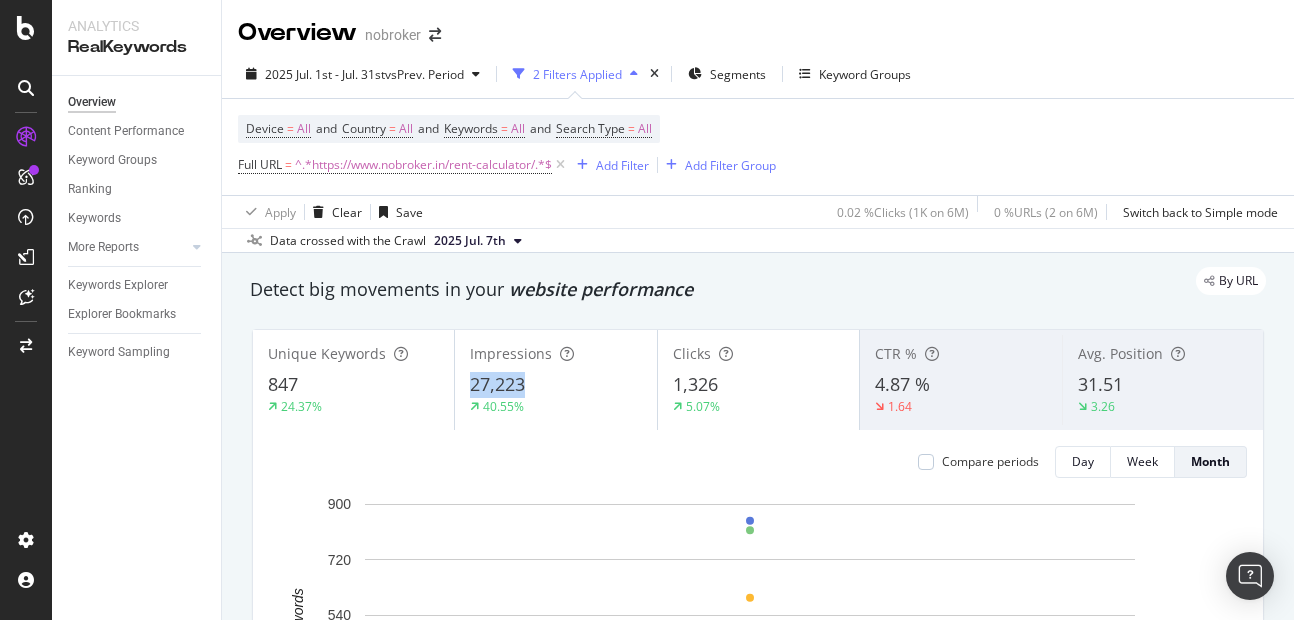 copy on "27,223" 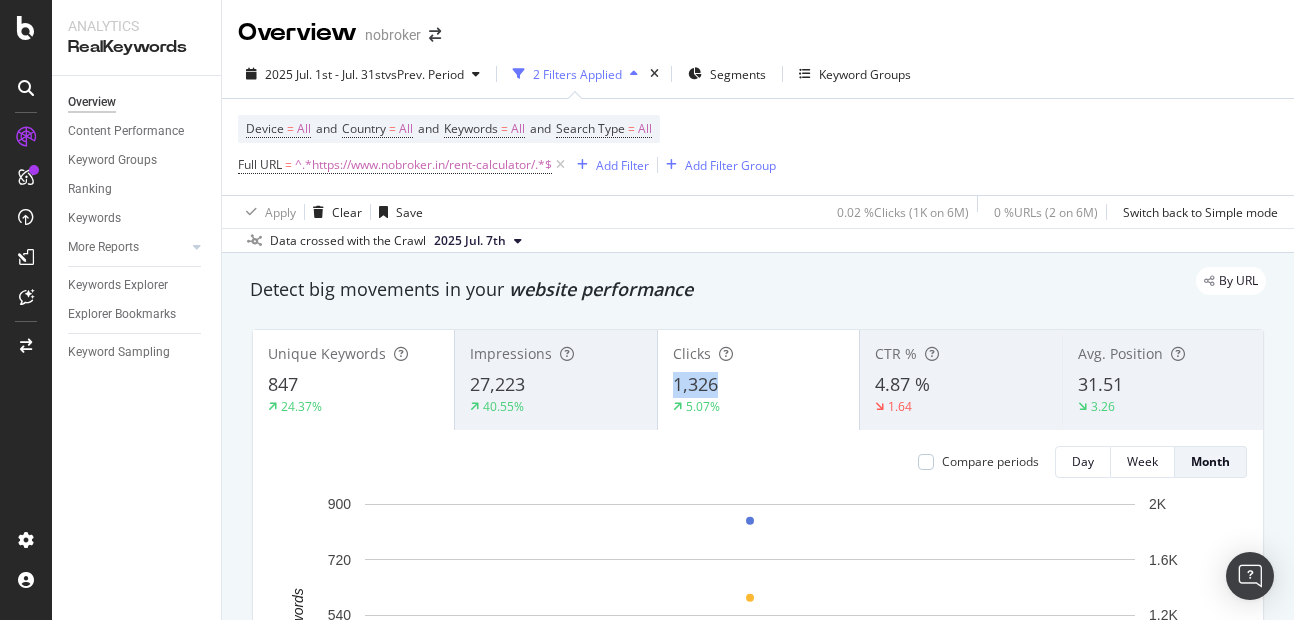 copy on "1,326" 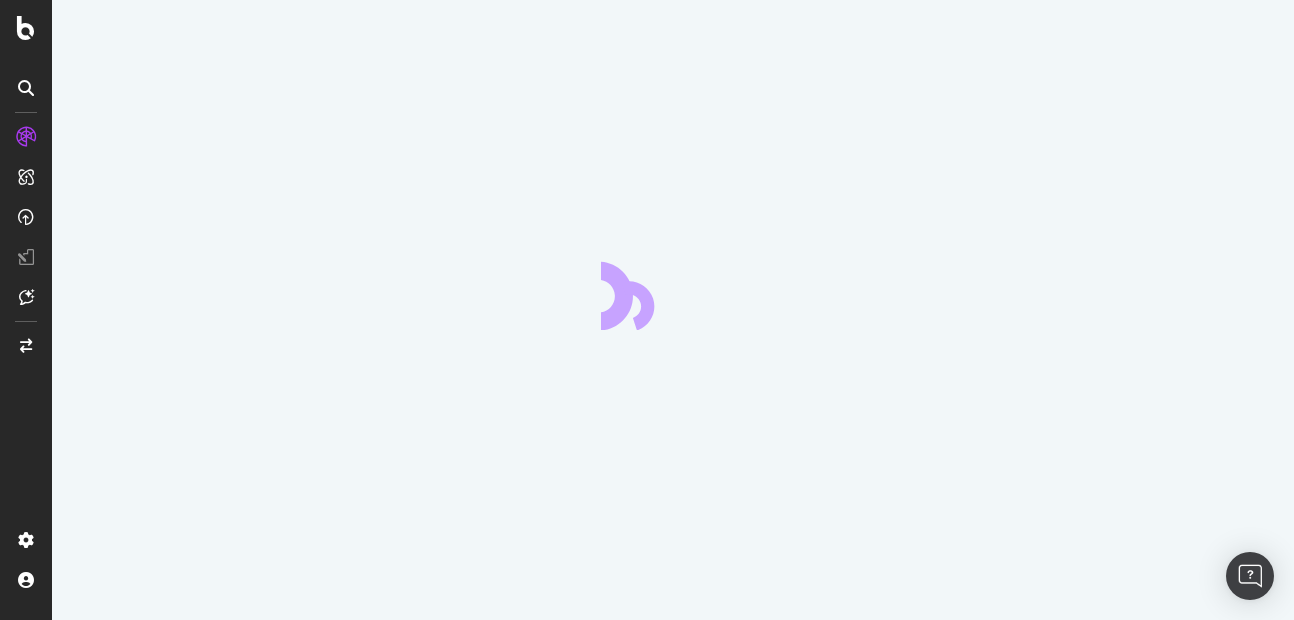 scroll, scrollTop: 0, scrollLeft: 0, axis: both 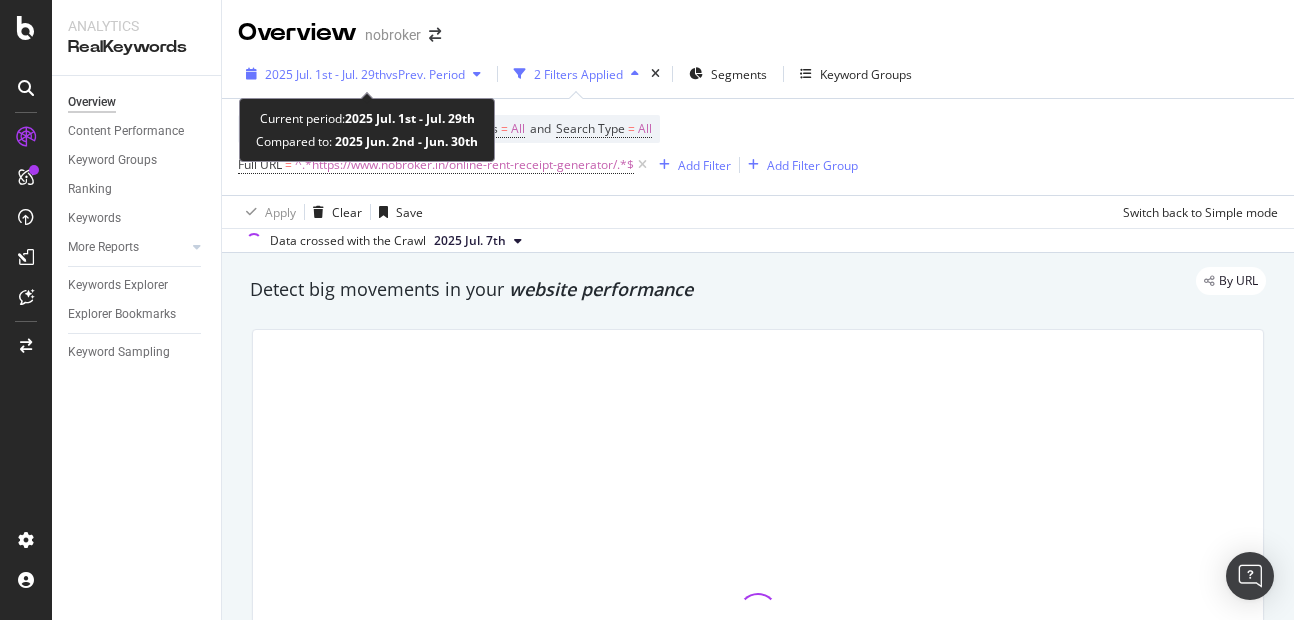 click on "2025 Jul. 1st - Jul. 29th" at bounding box center [325, 74] 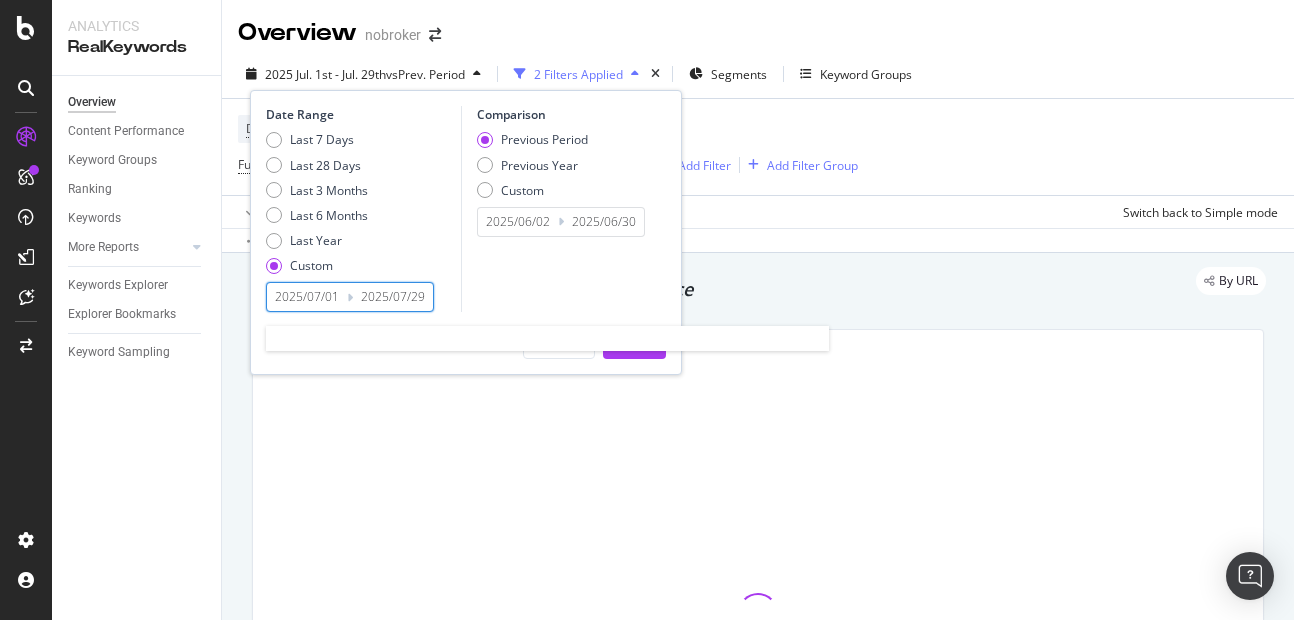 click on "2025/07/29" at bounding box center (393, 297) 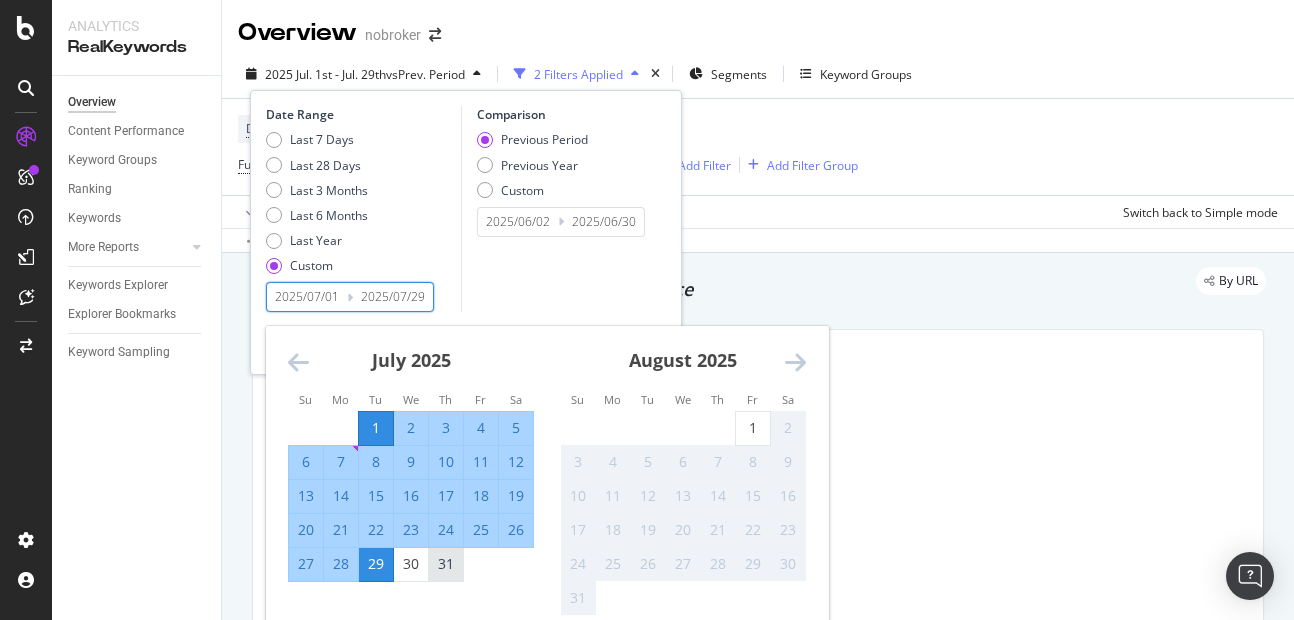 click on "31" at bounding box center [446, 564] 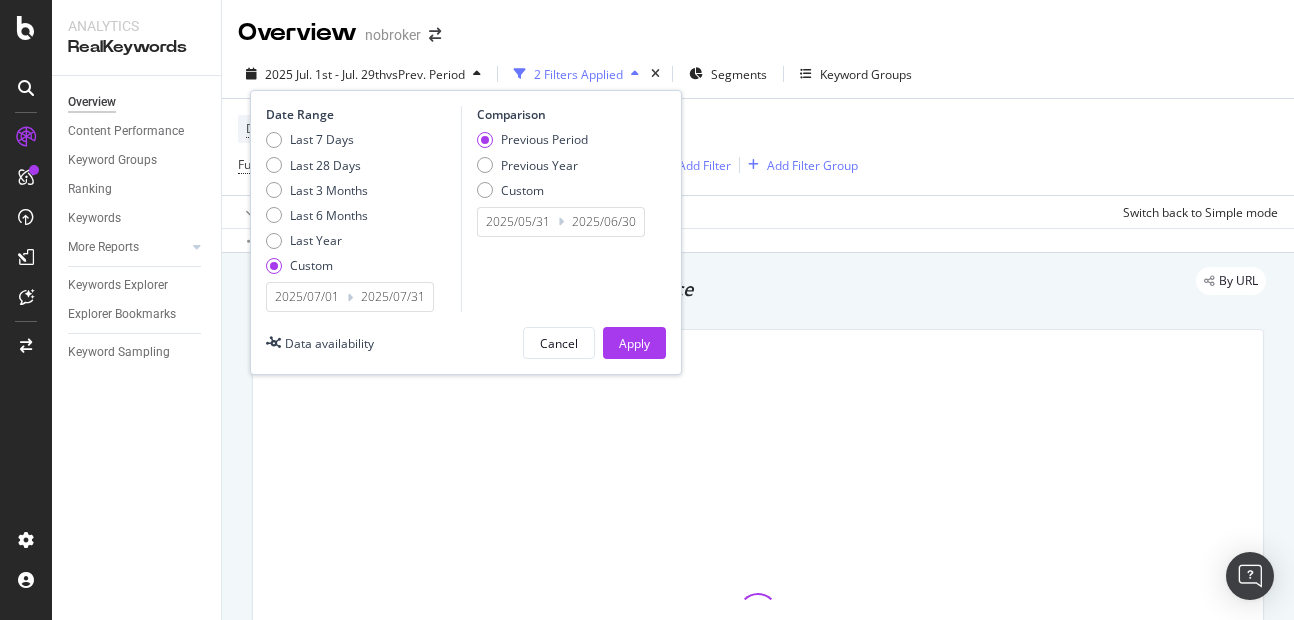 click on "Date Range Last 7 Days Last 28 Days Last 3 Months Last 6 Months Last Year Custom 2025/07/01 Navigate forward to interact with the calendar and select a date. Press the question mark key to get the keyboard shortcuts for changing dates. 2025/07/31 Navigate backward to interact with the calendar and select a date. Press the question mark key to get the keyboard shortcuts for changing dates. Comparison Previous Period Previous Year Custom 2025/05/31 Navigate forward to interact with the calendar and select a date. Press the question mark key to get the keyboard shortcuts for changing dates. 2025/06/30 Navigate backward to interact with the calendar and select a date. Press the question mark key to get the keyboard shortcuts for changing dates. Data availability Cancel Apply" at bounding box center (466, 232) 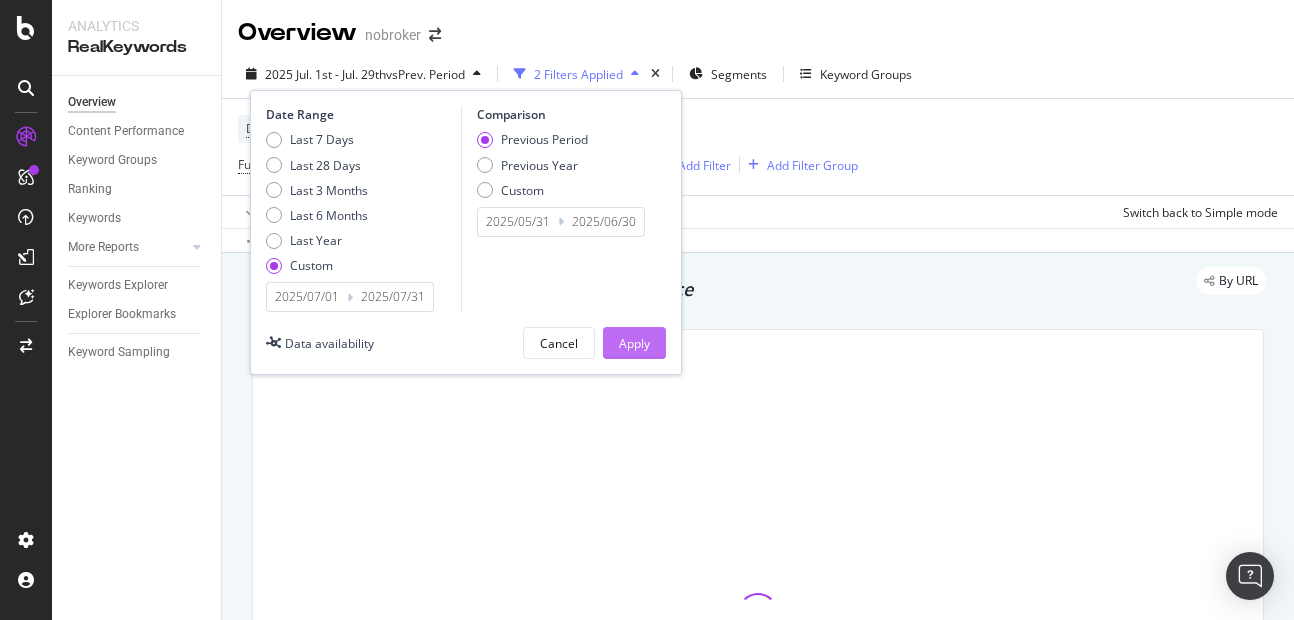click on "Apply" at bounding box center (634, 343) 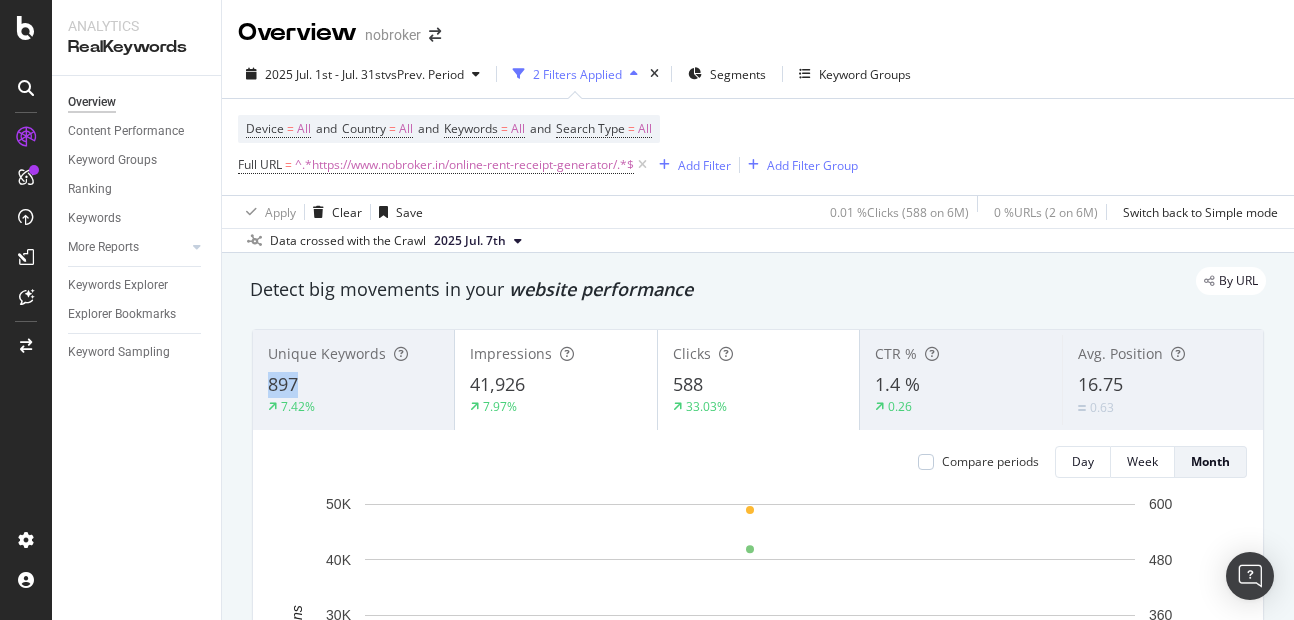 copy on "897" 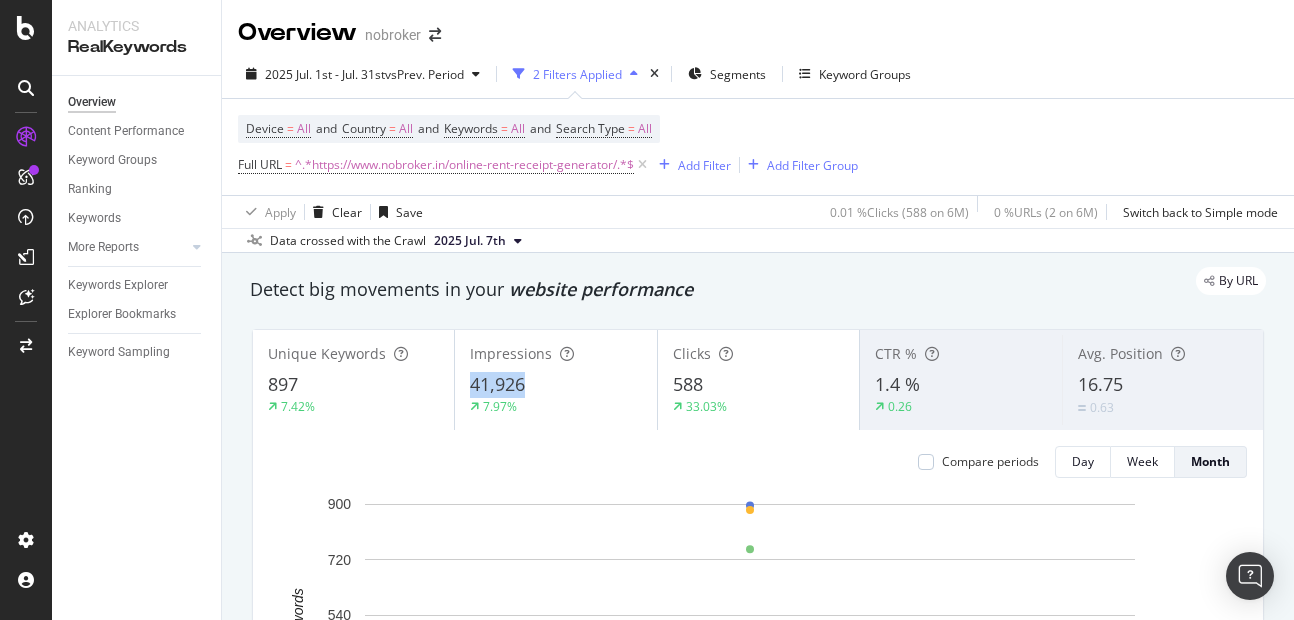 copy on "41,926" 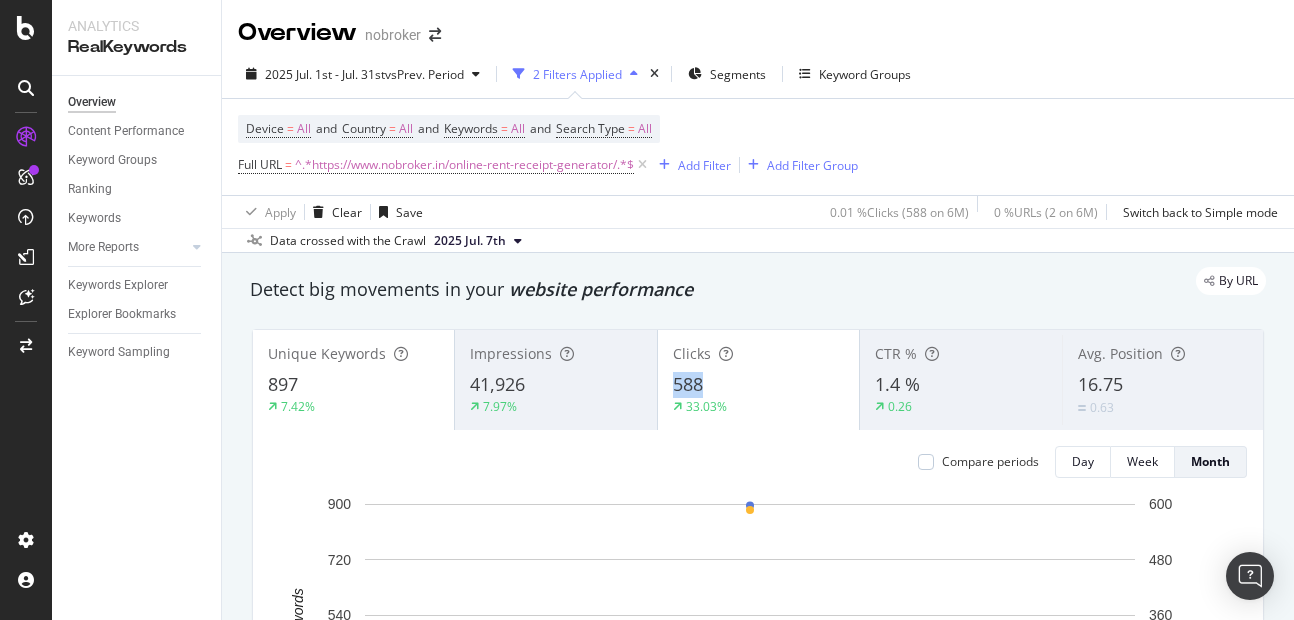 copy on "588" 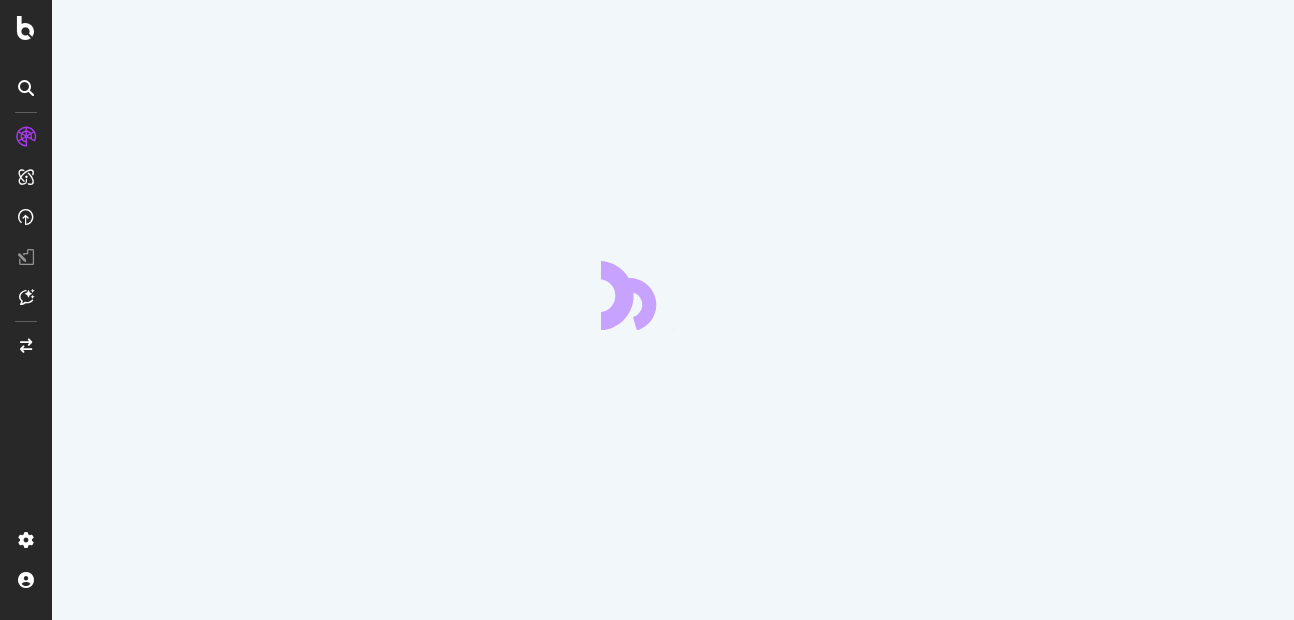 scroll, scrollTop: 0, scrollLeft: 0, axis: both 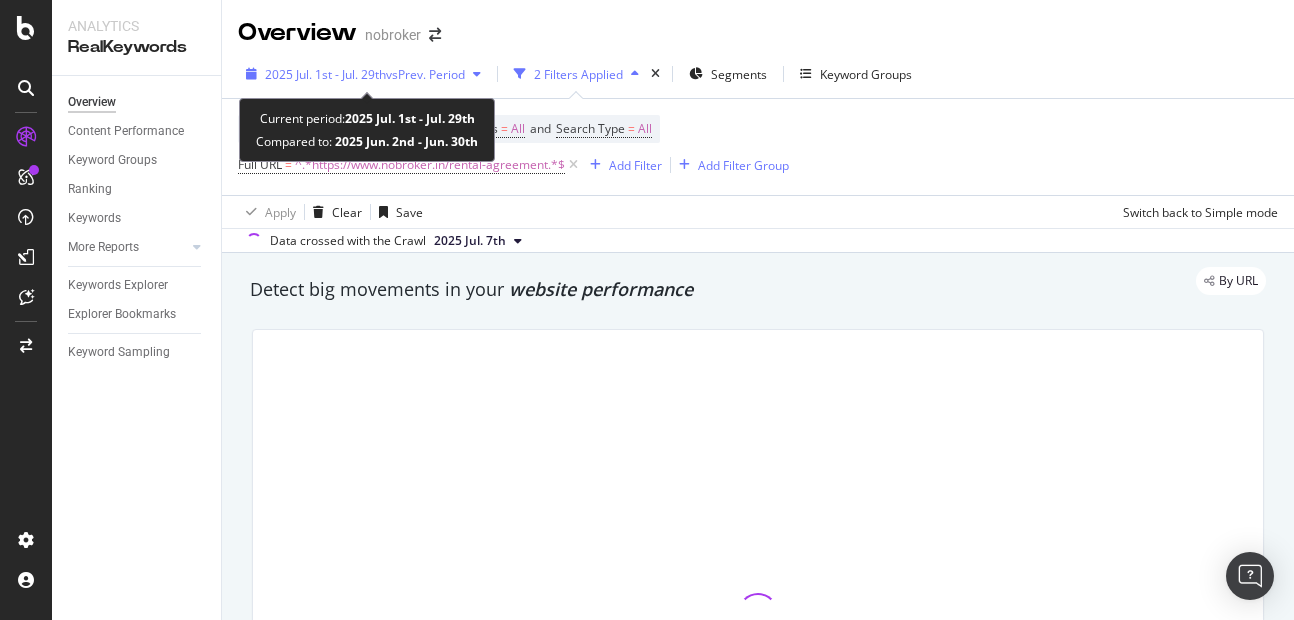 click on "2025 Jul. 1st - Jul. 29th" at bounding box center [325, 74] 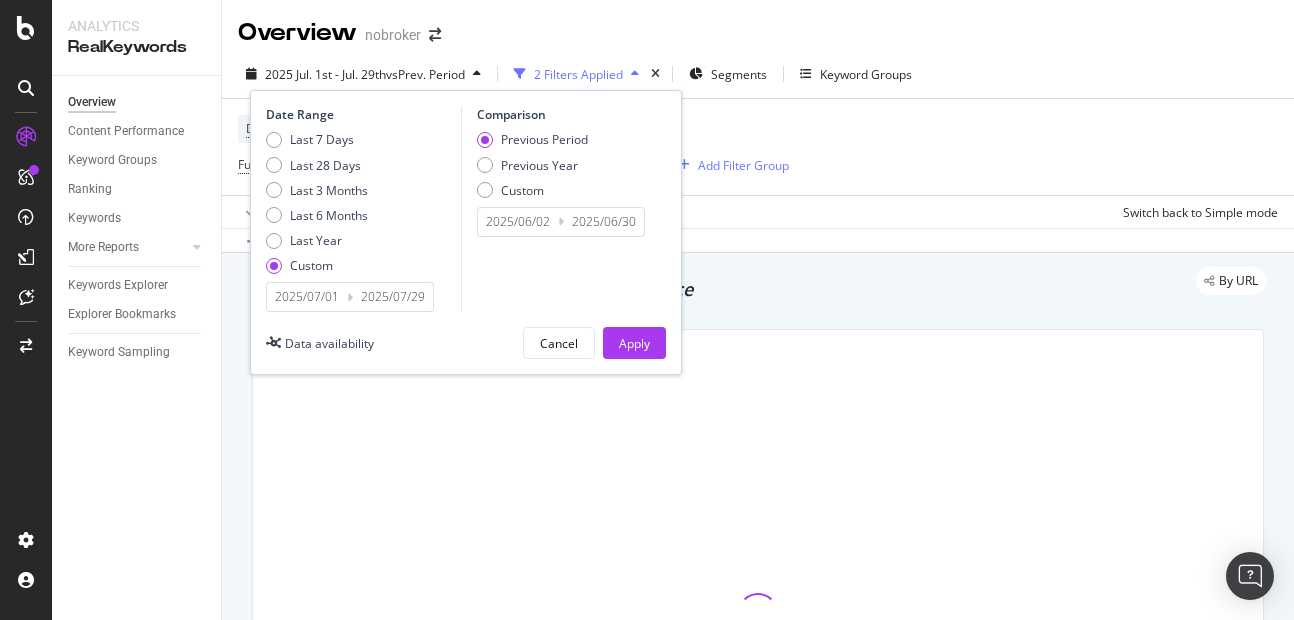 click on "2025/07/29" at bounding box center (393, 297) 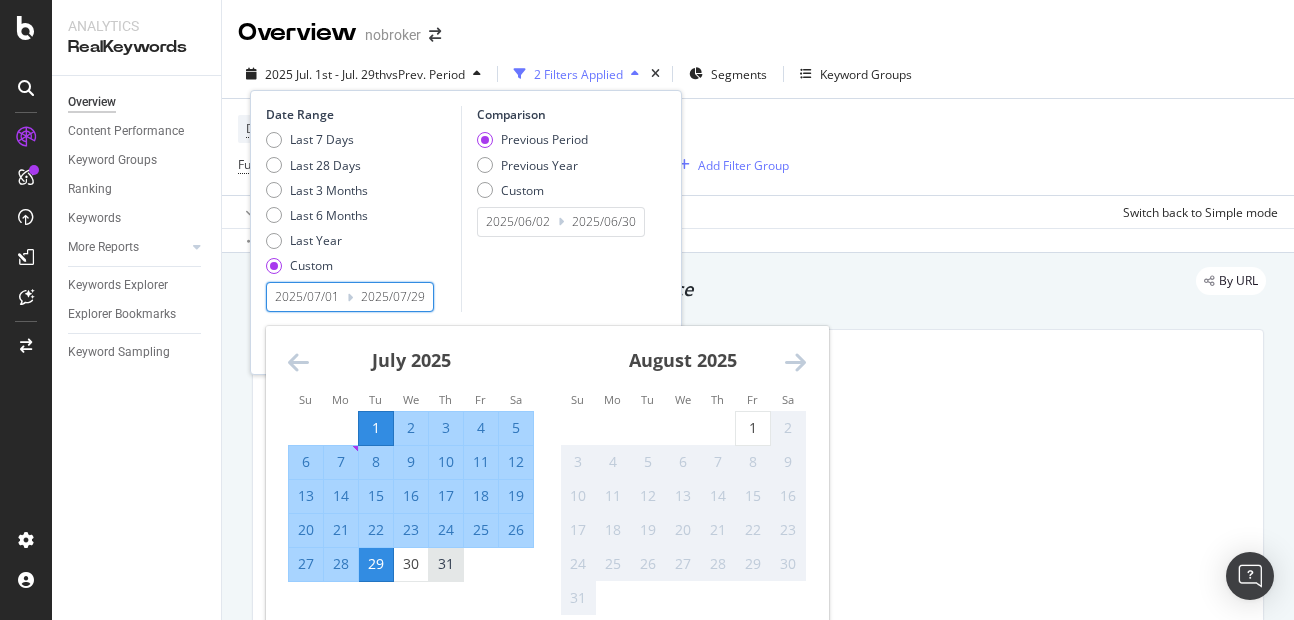 click on "31" at bounding box center [446, 564] 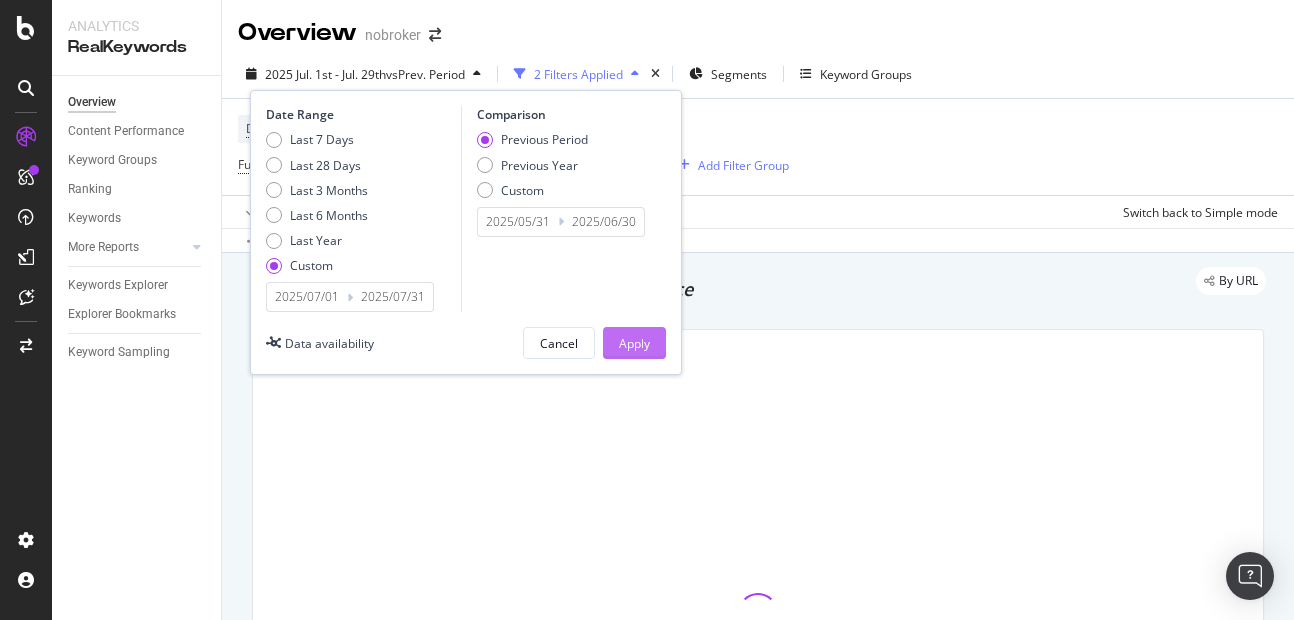 click on "Apply" at bounding box center (634, 343) 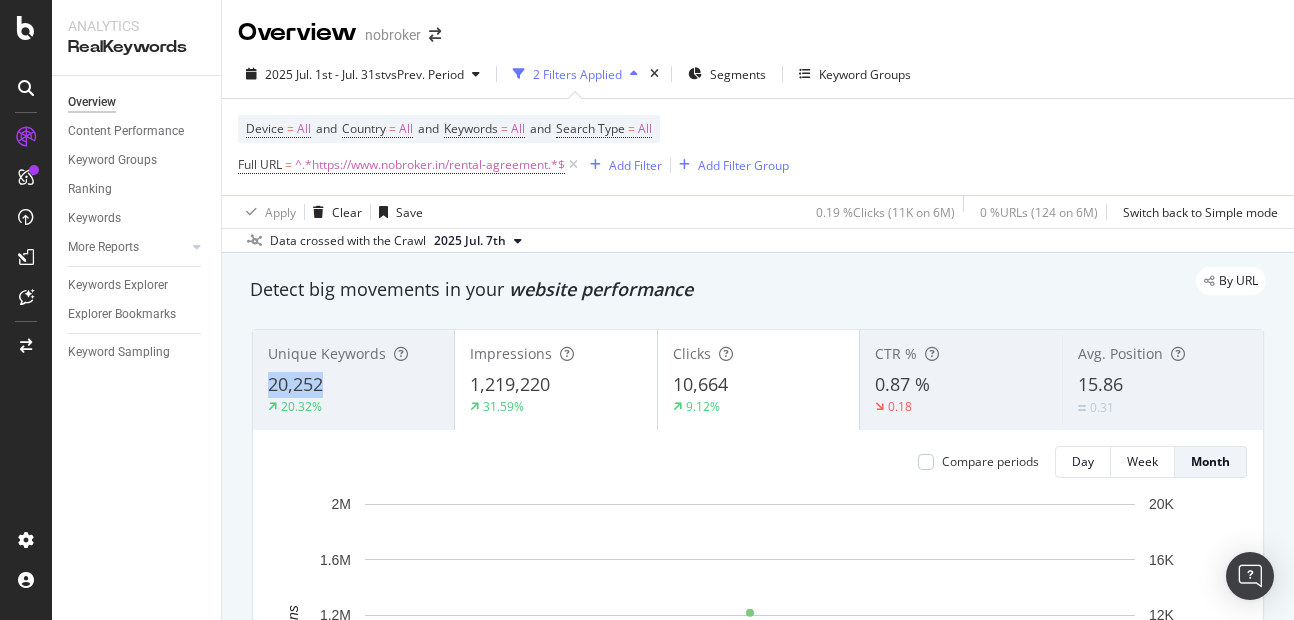 copy on "20,252" 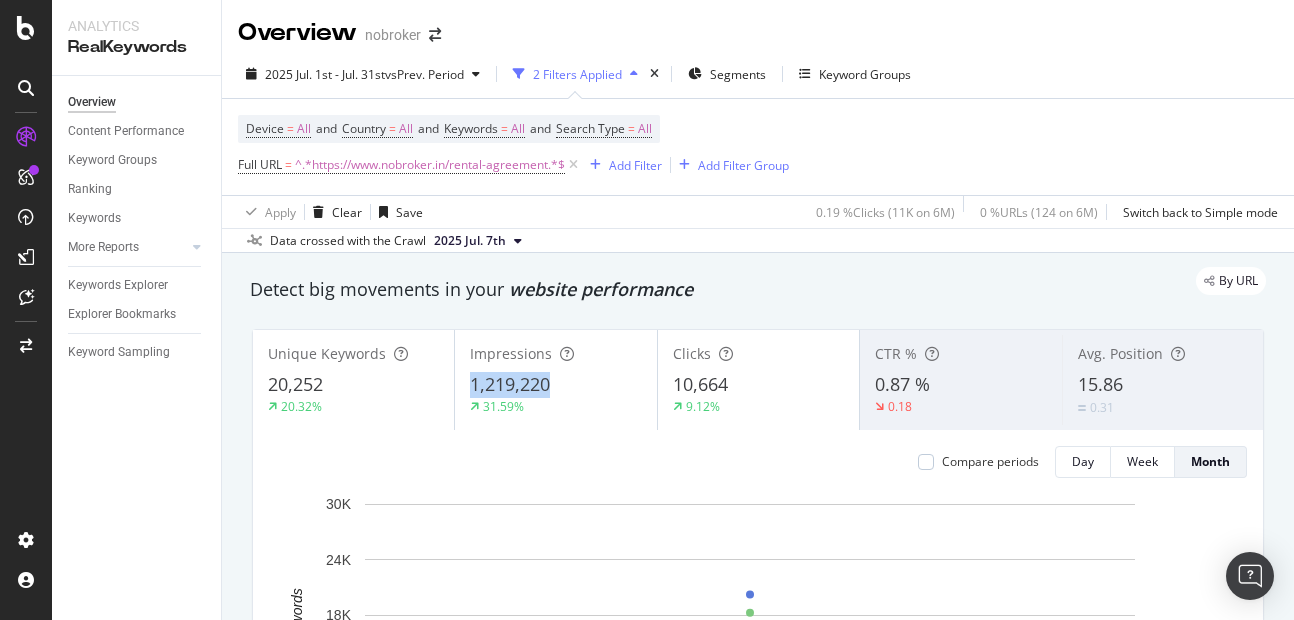copy on "1,219,220" 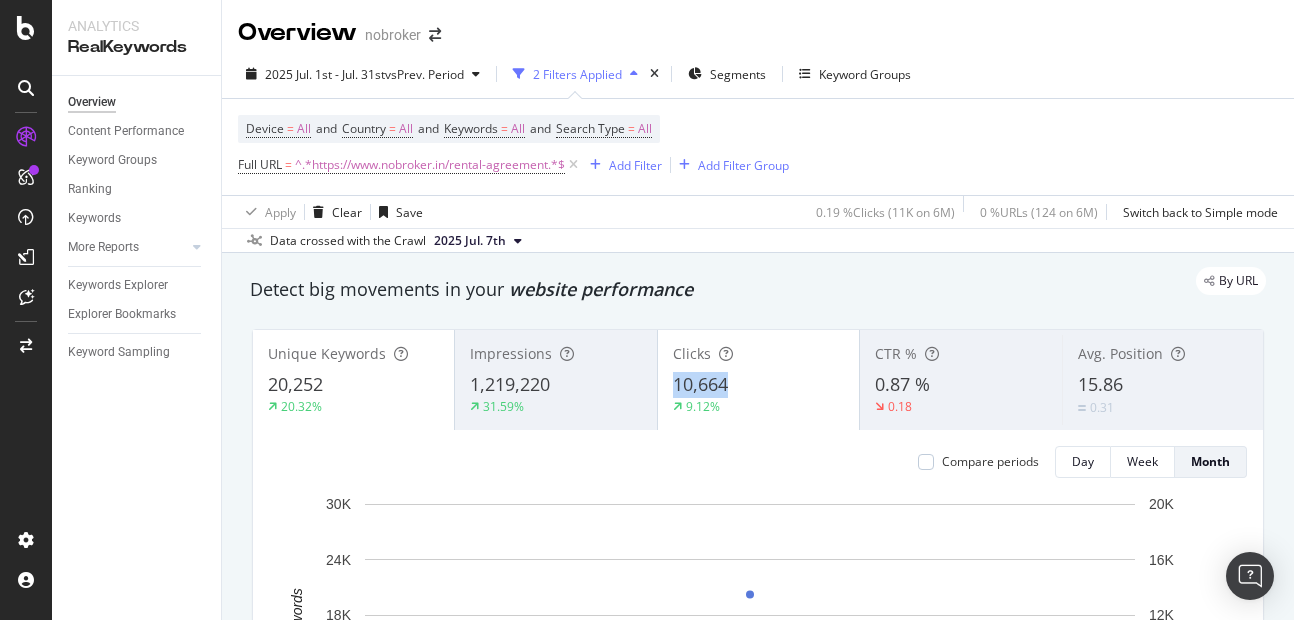copy on "10,664" 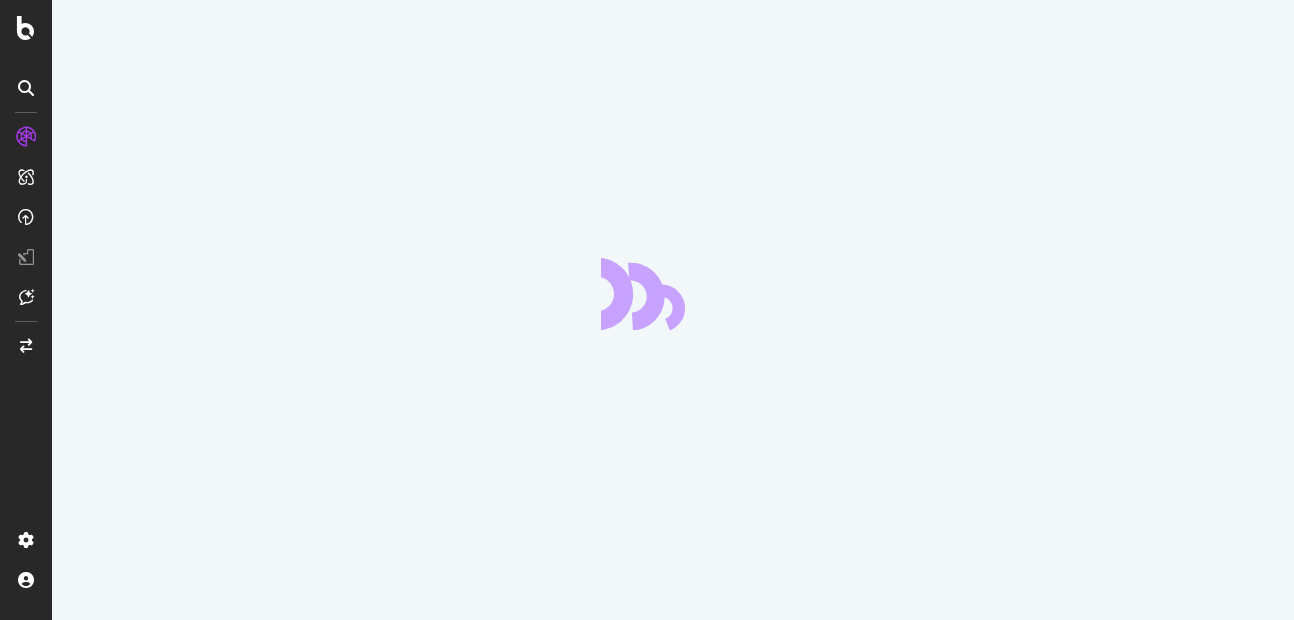 scroll, scrollTop: 0, scrollLeft: 0, axis: both 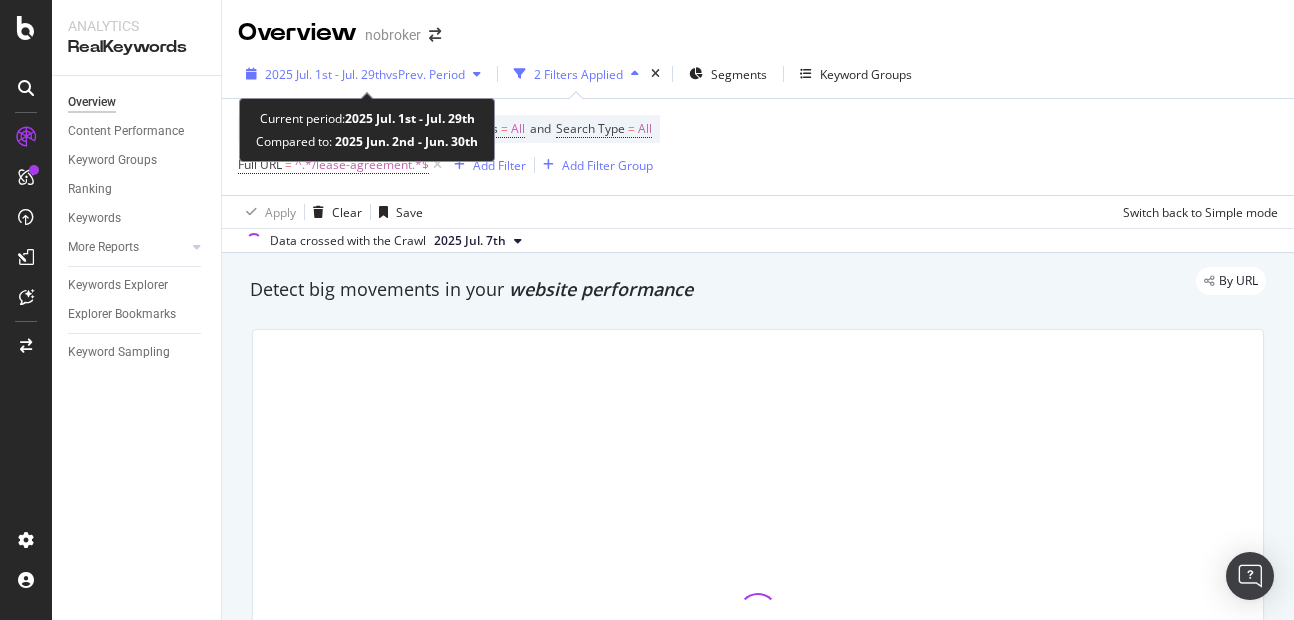 click on "[DATE] [MONTH]. [DAY]st - [MONTH]. [DAY]th vs Prev. Period" at bounding box center [363, 74] 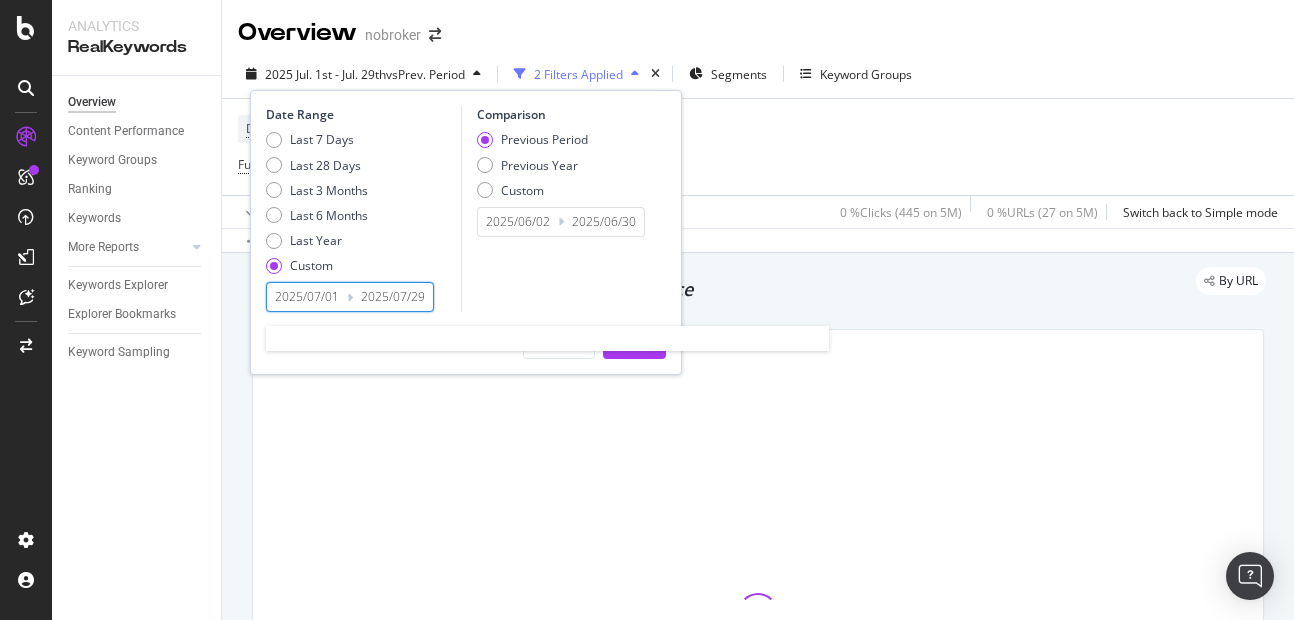 click on "2025/07/29" at bounding box center (393, 297) 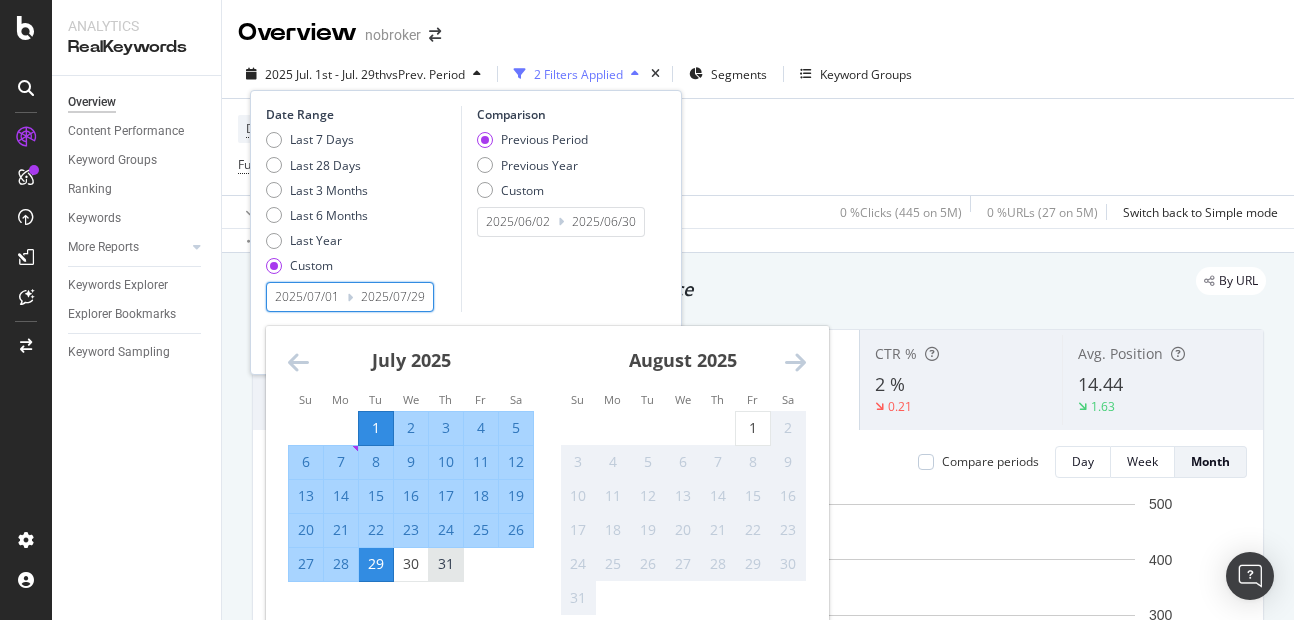 click on "31" at bounding box center [446, 564] 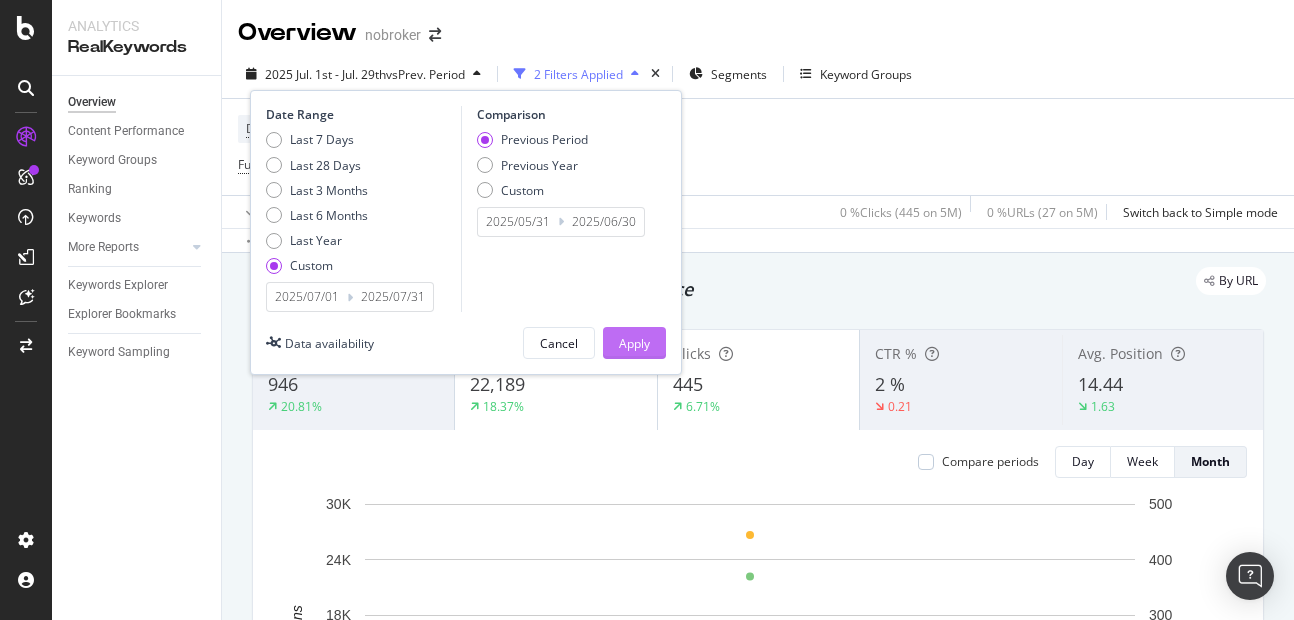 click on "Apply" at bounding box center [634, 343] 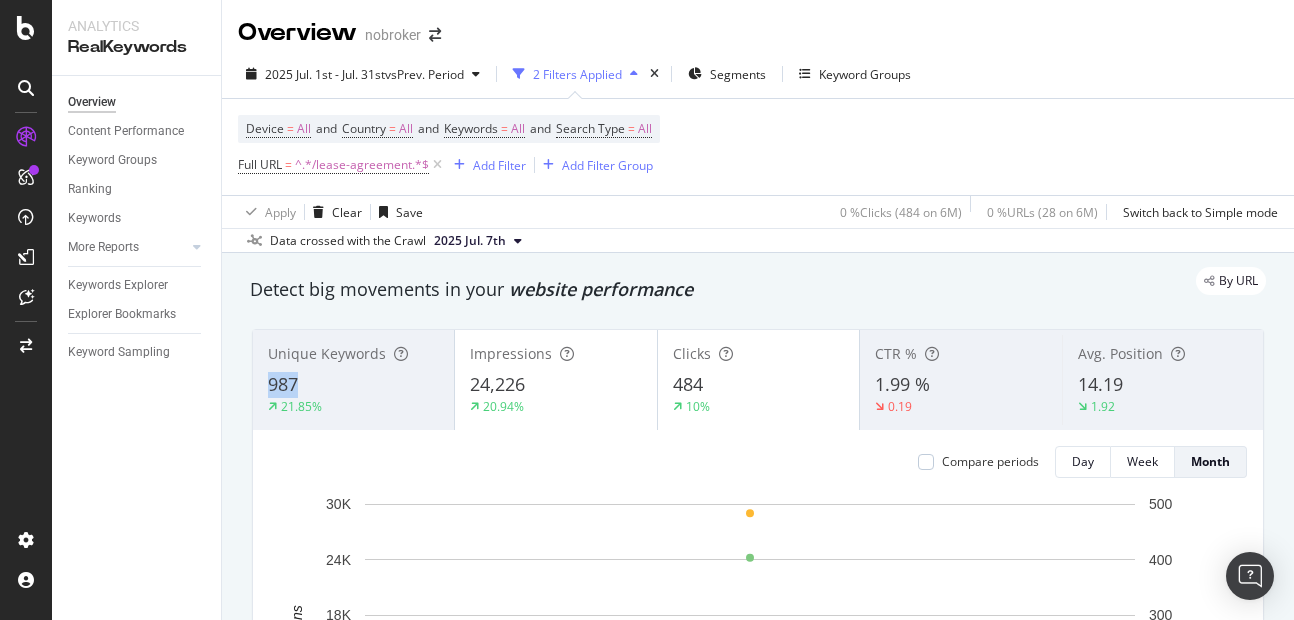 copy on "987" 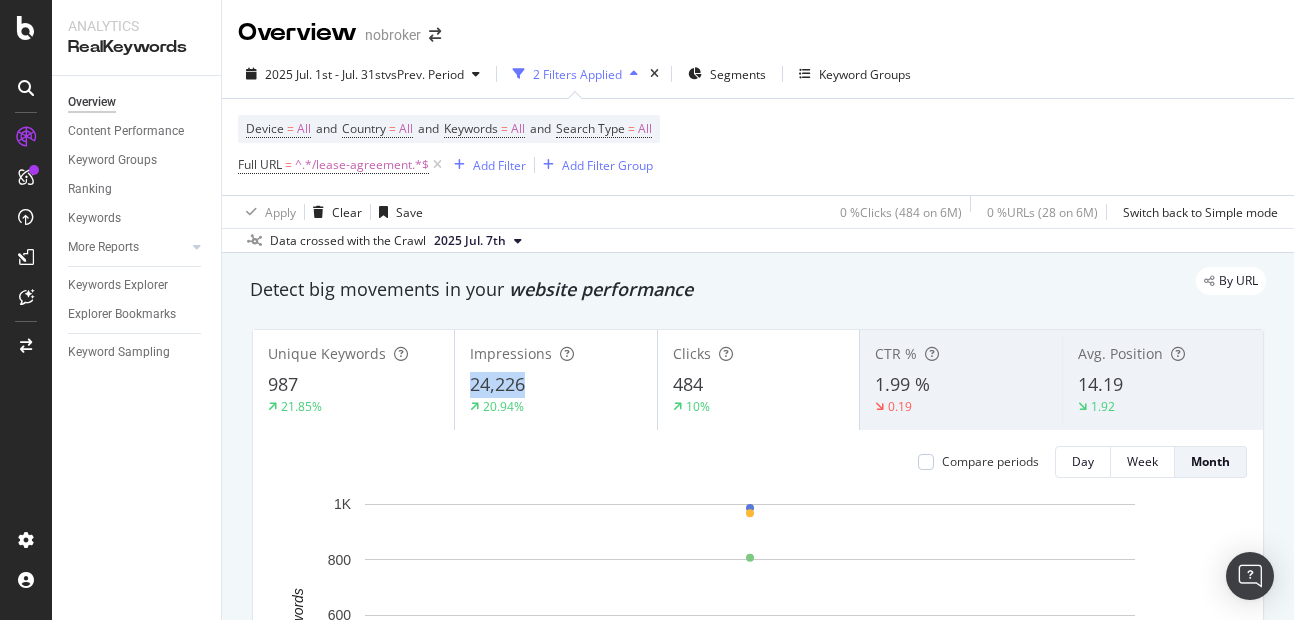 copy on "24,226" 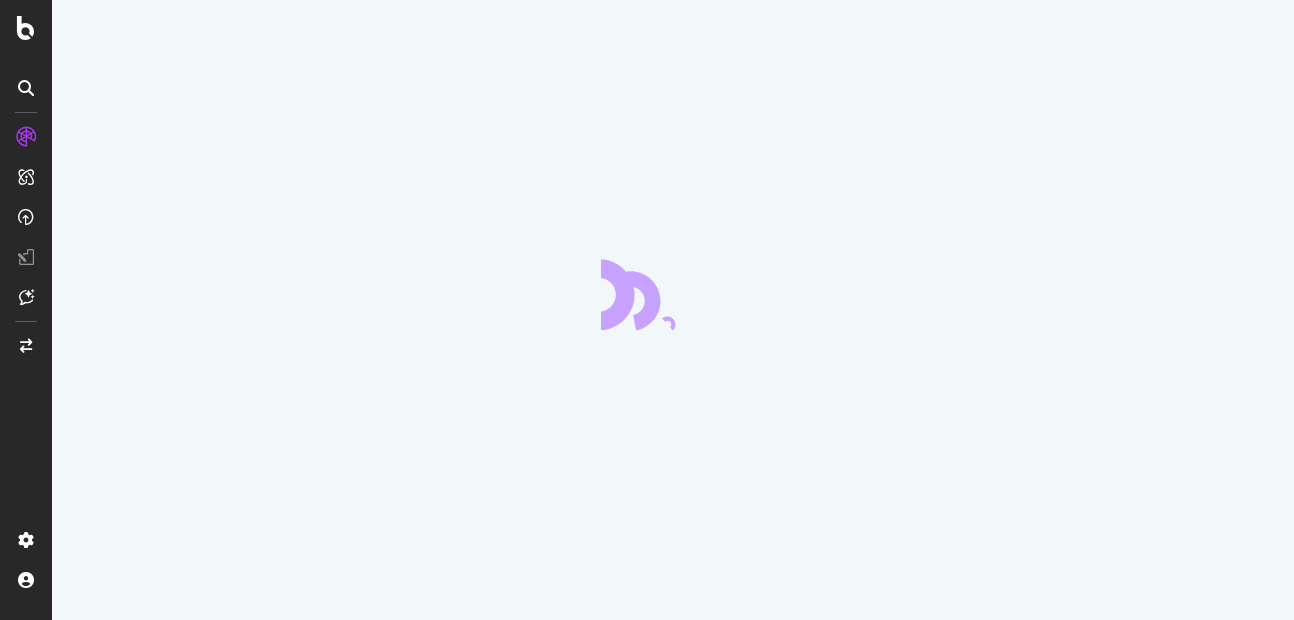 scroll, scrollTop: 0, scrollLeft: 0, axis: both 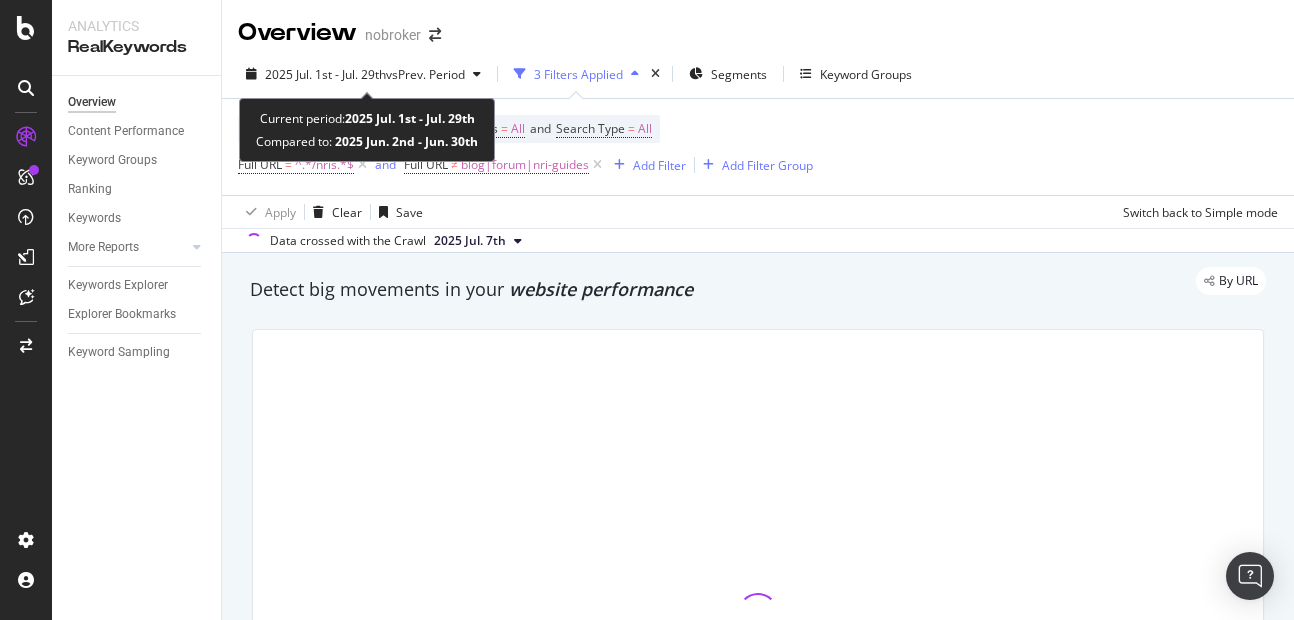 click on "2025 Jul. 1st - Jul. 29th" at bounding box center (325, 74) 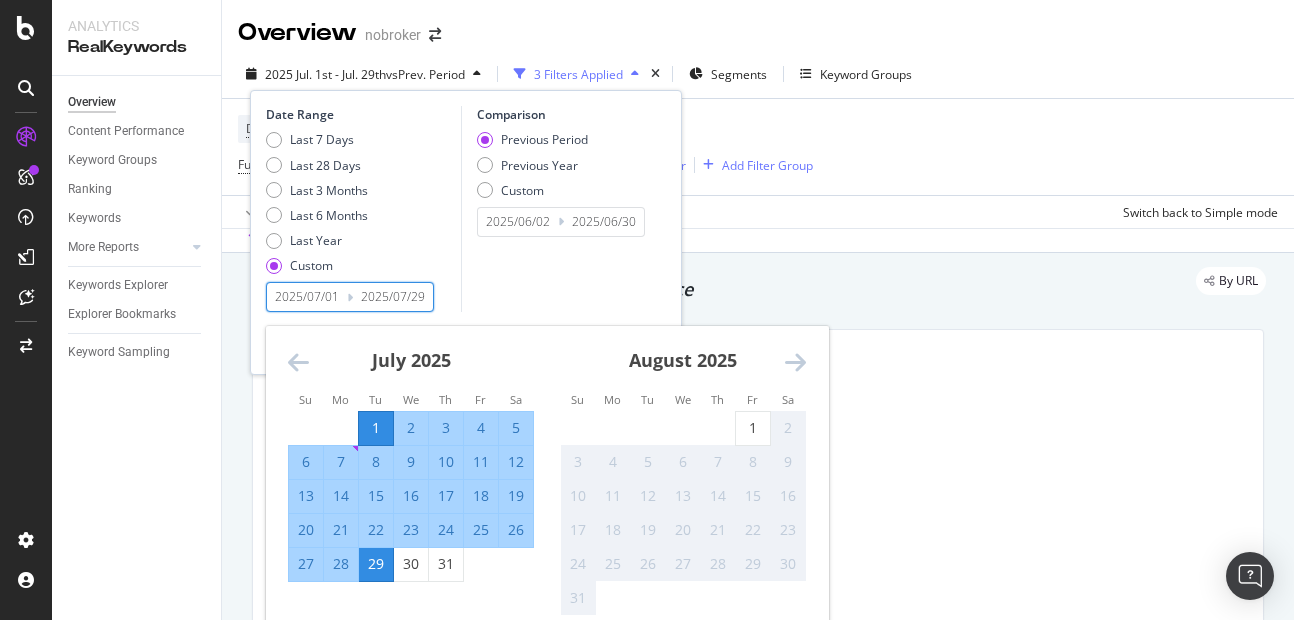 click on "2025/07/29" at bounding box center (393, 297) 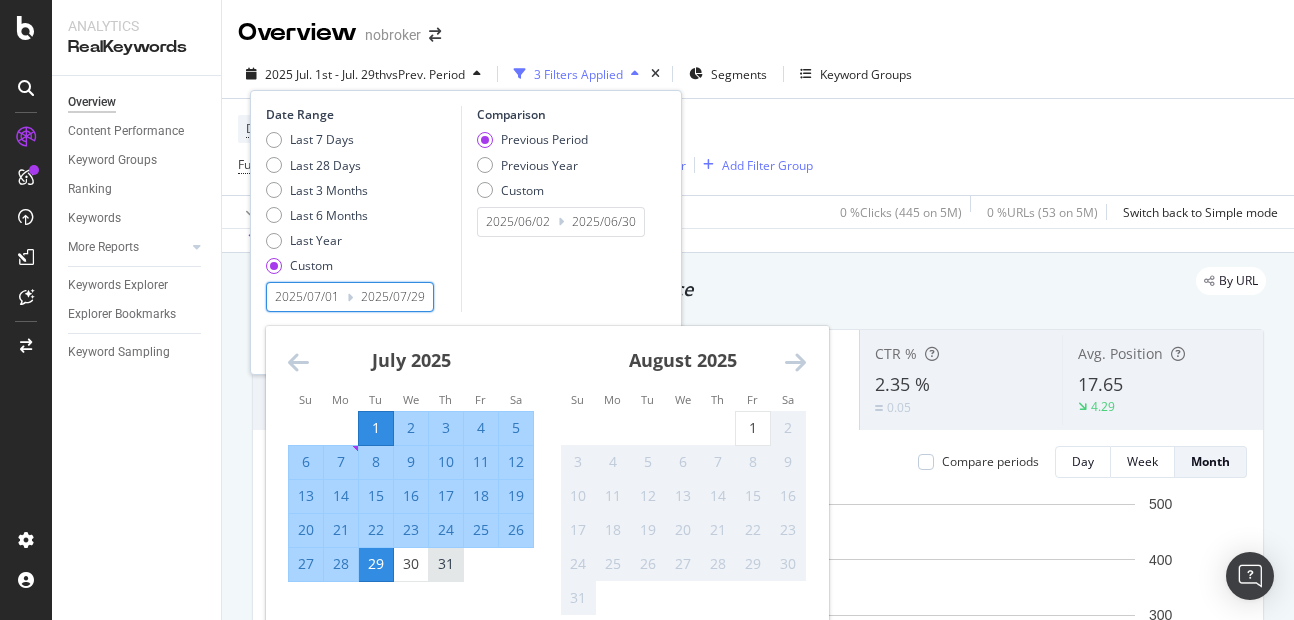 click on "31" at bounding box center (446, 564) 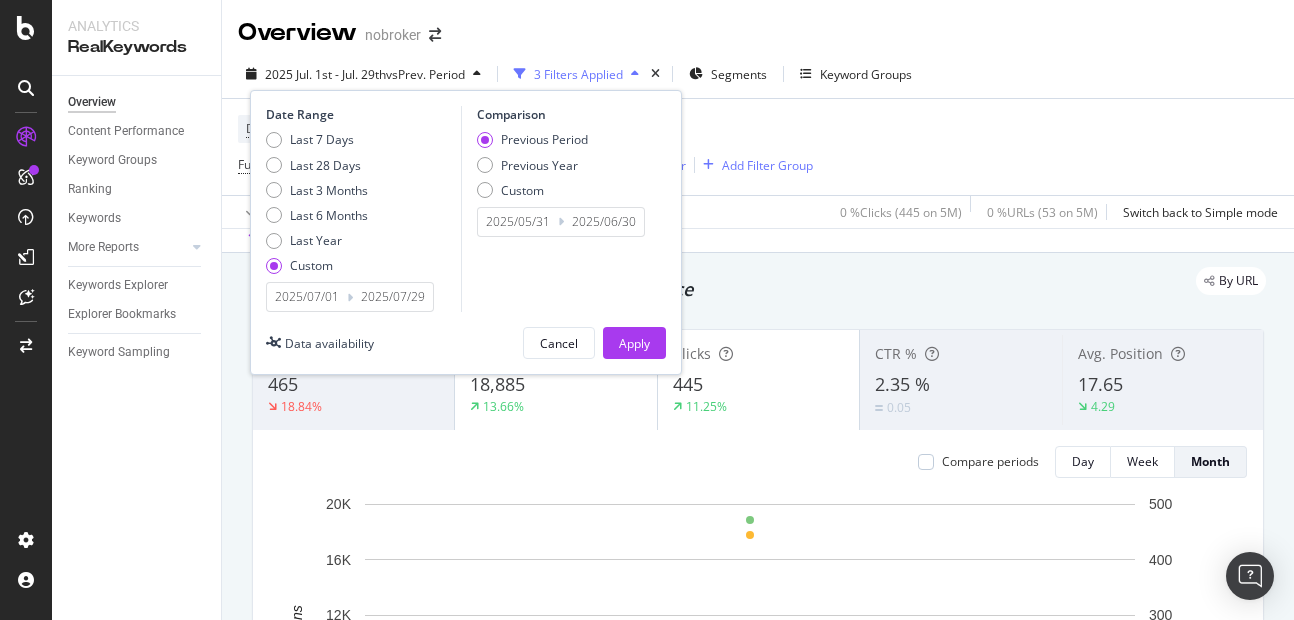 type on "2025/05/31" 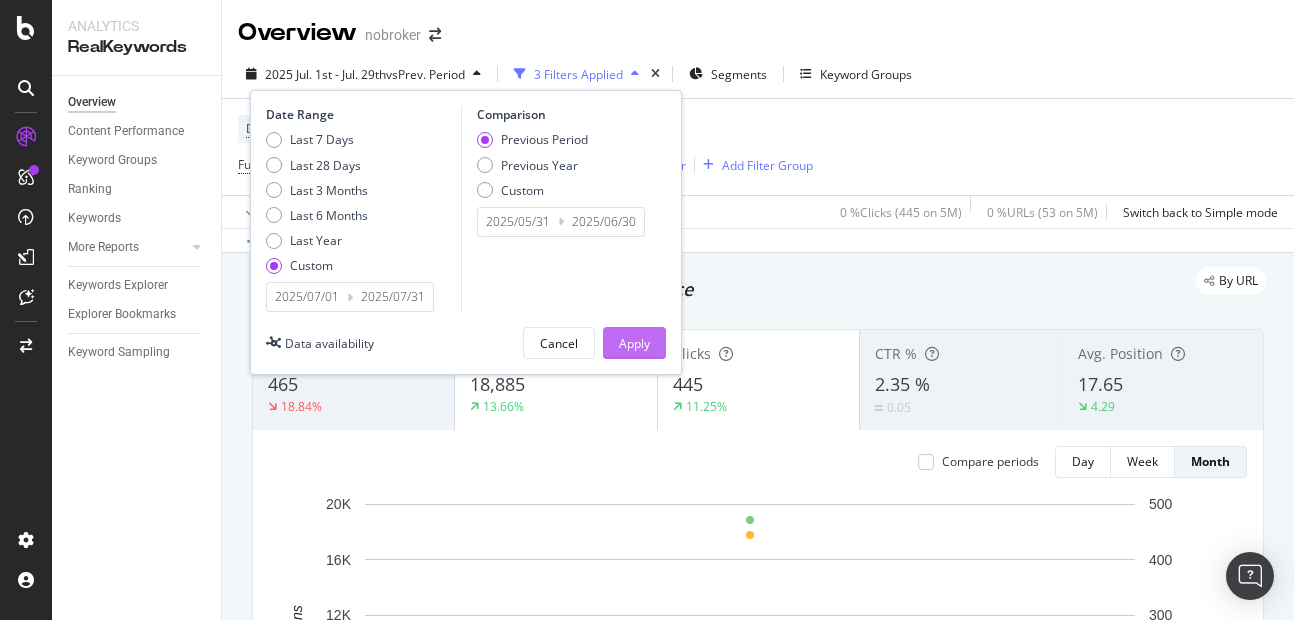 click on "Apply" at bounding box center (634, 343) 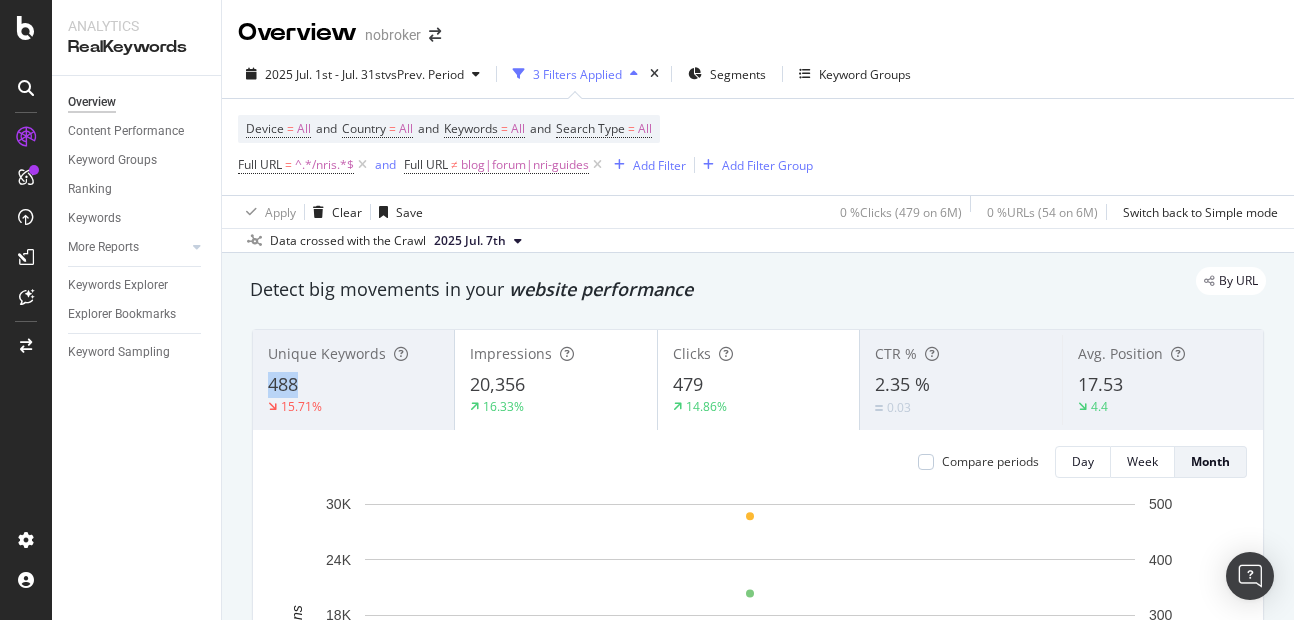 copy on "488" 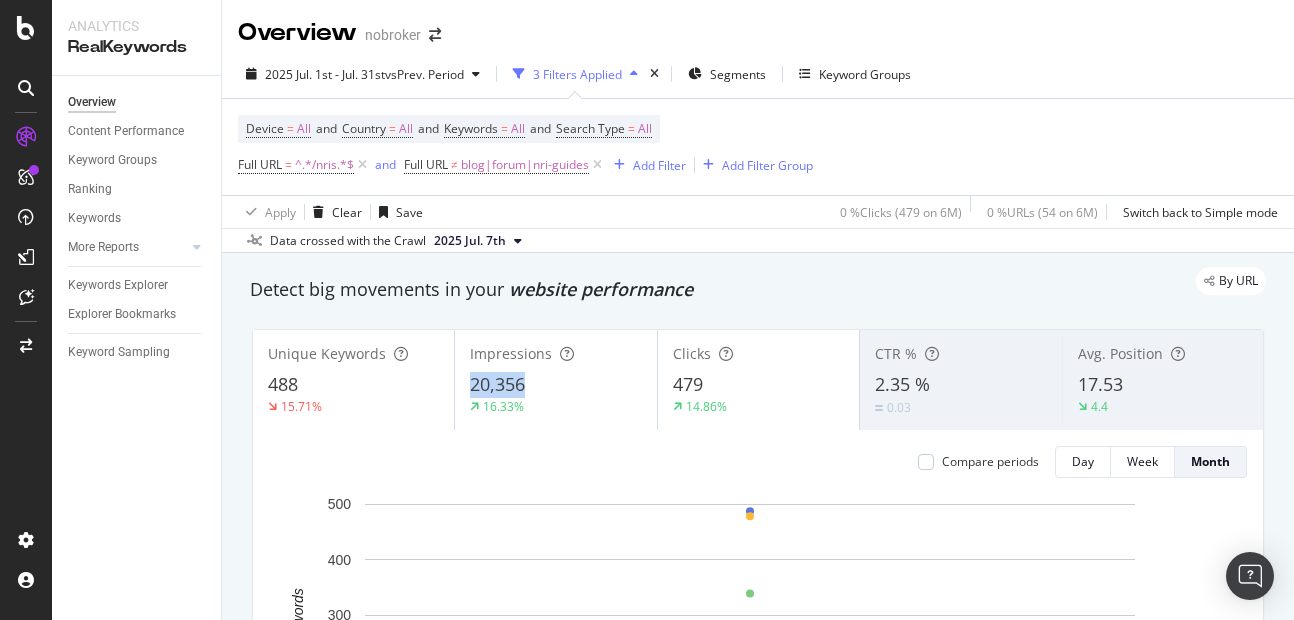 copy on "20,356" 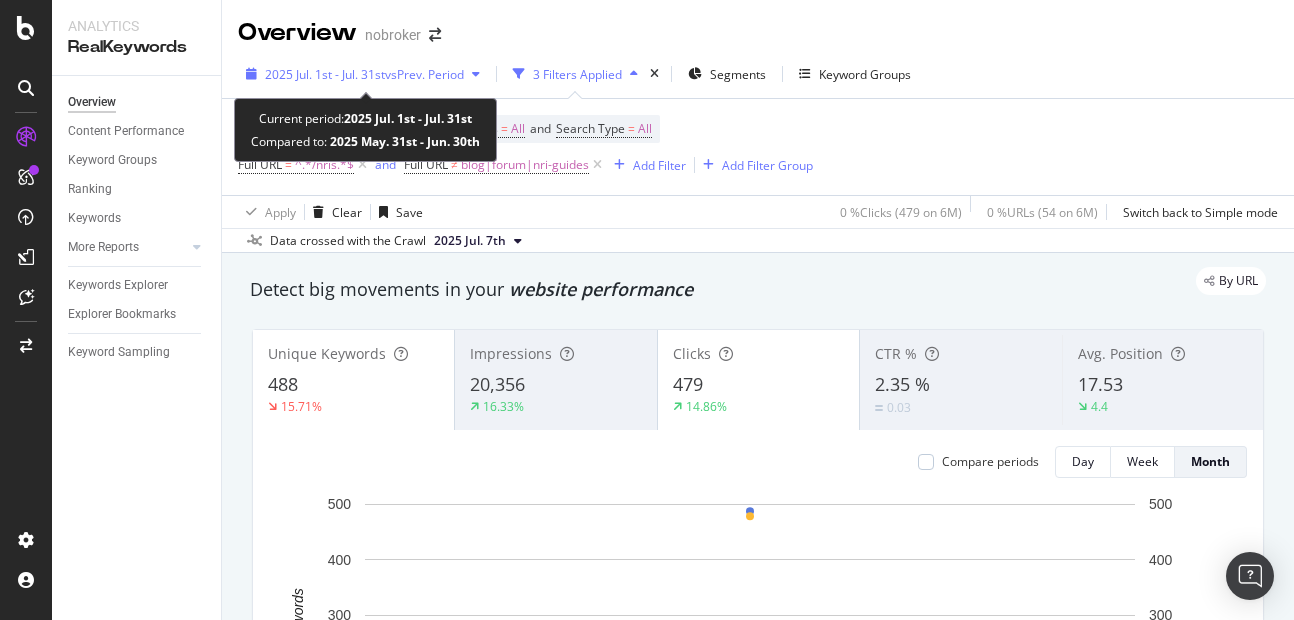 click on "2025 Jul. 1st - Jul. 31st  vs  Prev. Period" at bounding box center [363, 74] 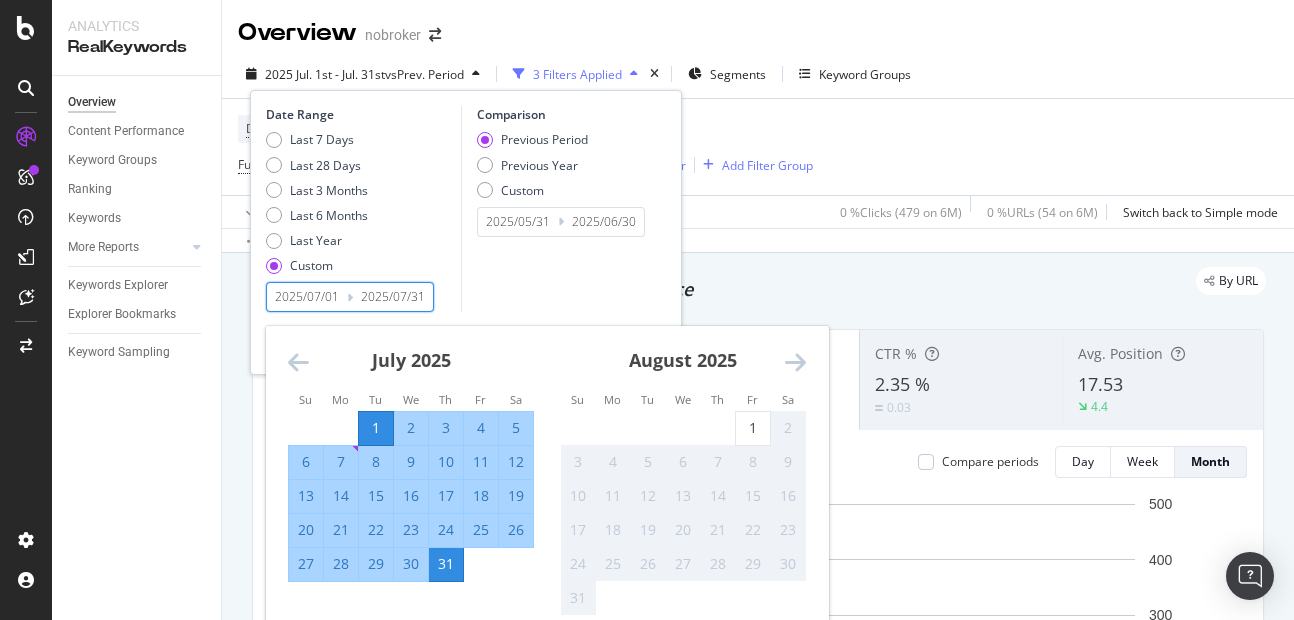 click on "2025/07/31" at bounding box center (393, 297) 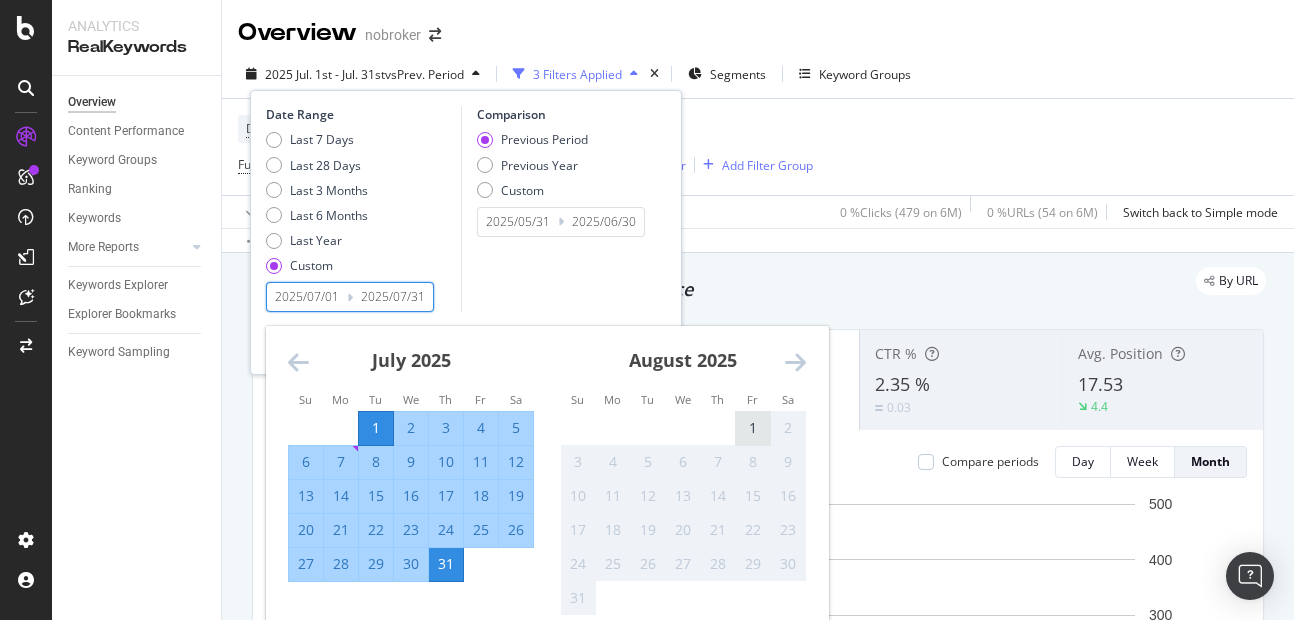 click on "1" at bounding box center (753, 428) 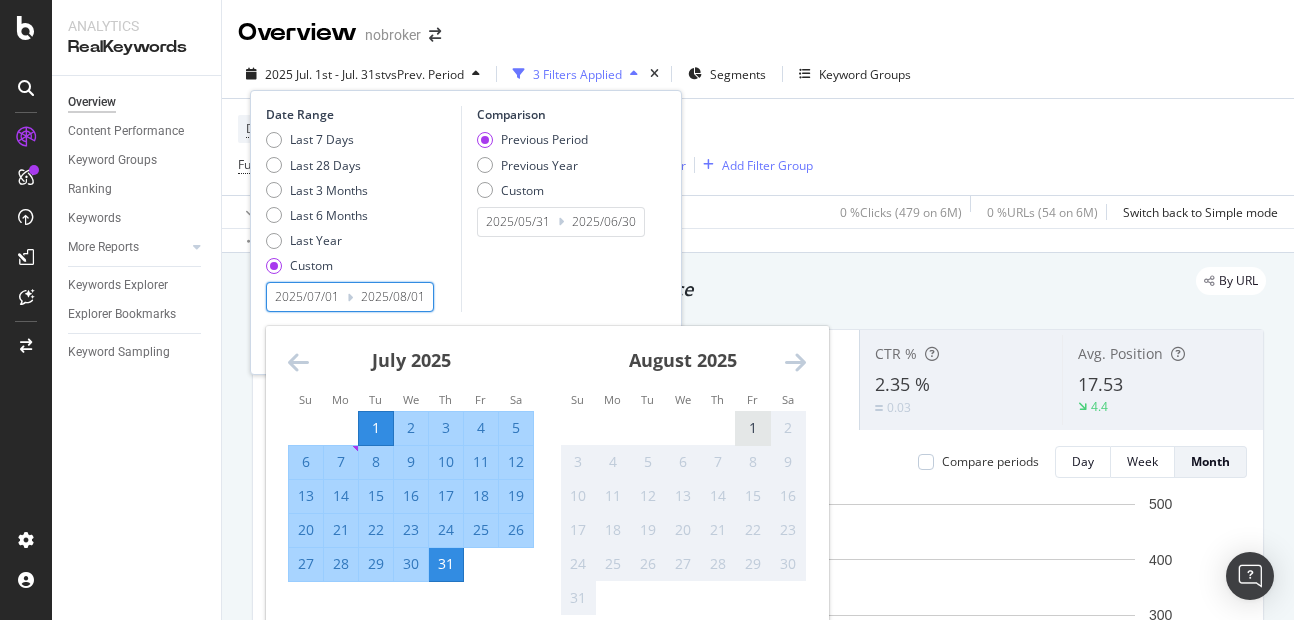 type on "2025/05/30" 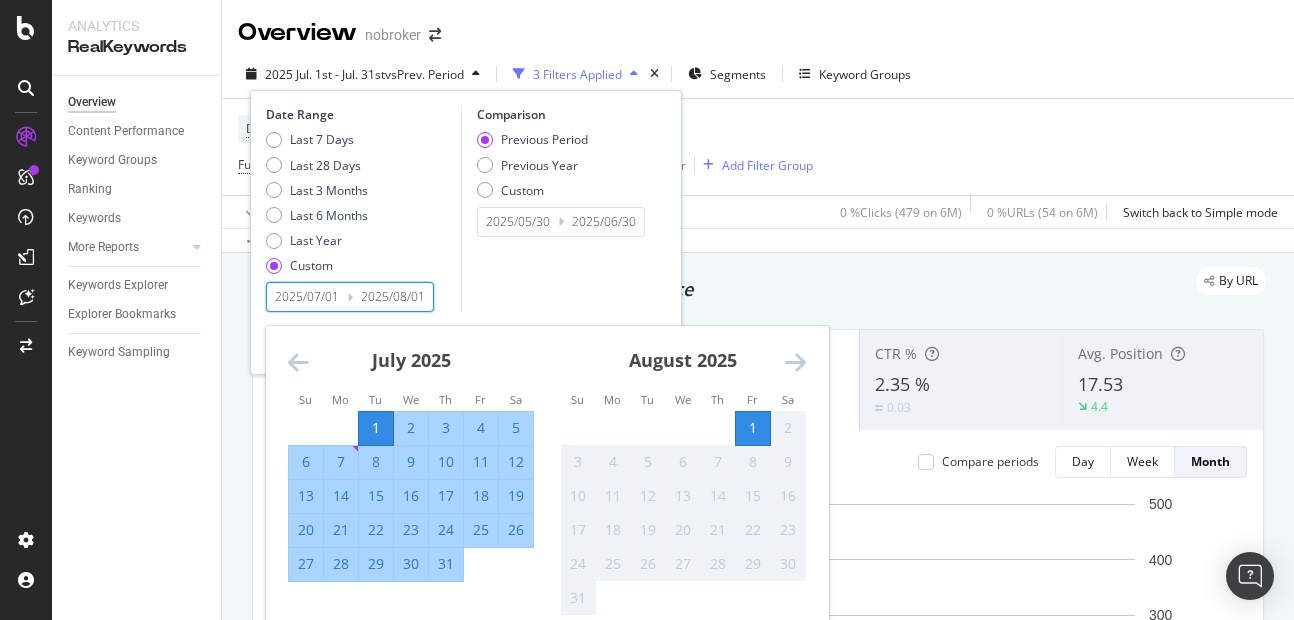 click on "2025/07/01" at bounding box center [307, 297] 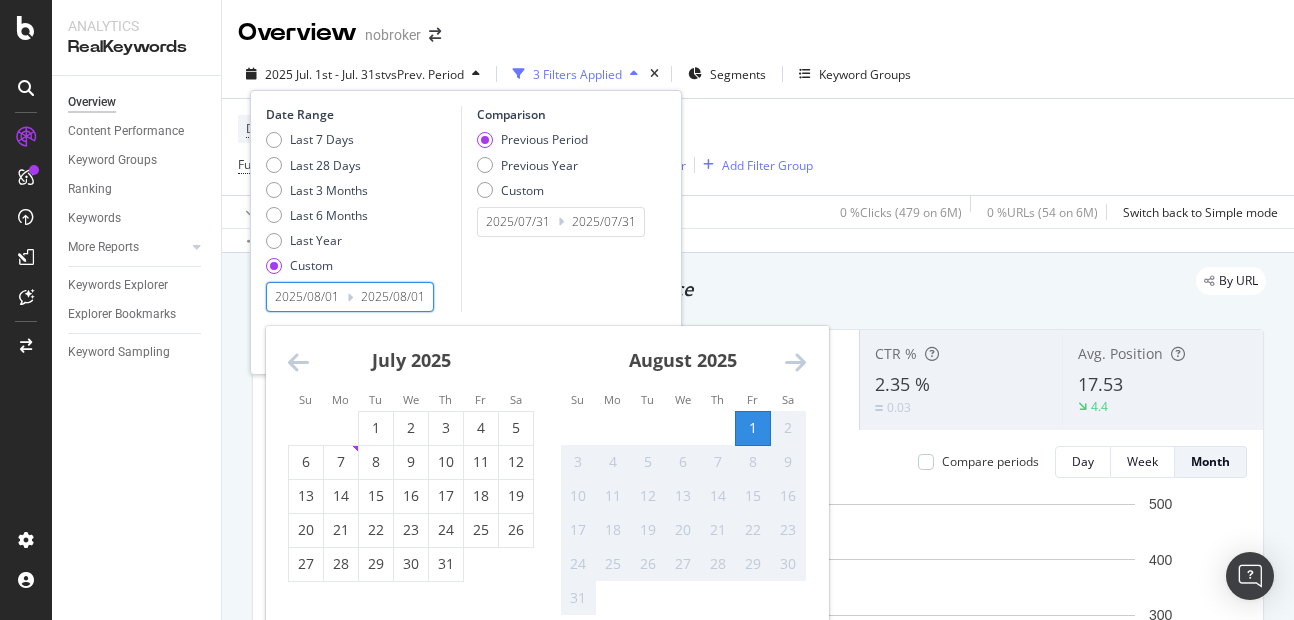 click on "Comparison Previous Period Previous Year Custom 2025/07/31 Navigate forward to interact with the calendar and select a date. Press the question mark key to get the keyboard shortcuts for changing dates. 2025/07/31 Navigate backward to interact with the calendar and select a date. Press the question mark key to get the keyboard shortcuts for changing dates." at bounding box center [556, 209] 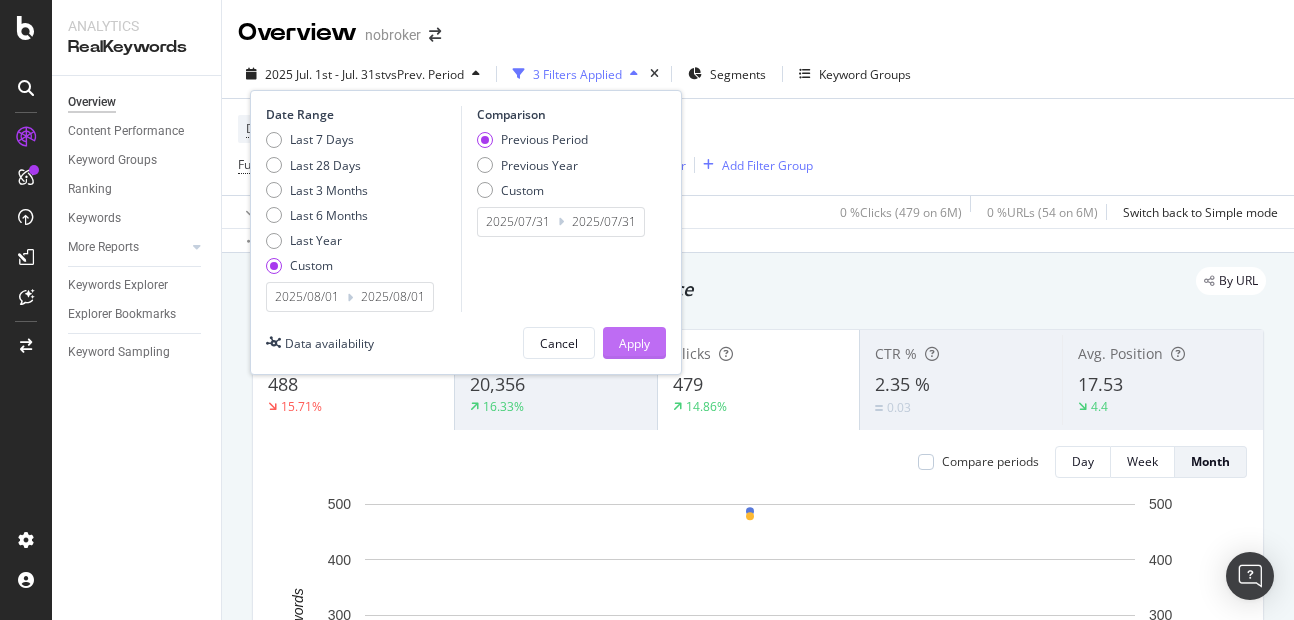 click on "Apply" at bounding box center [634, 343] 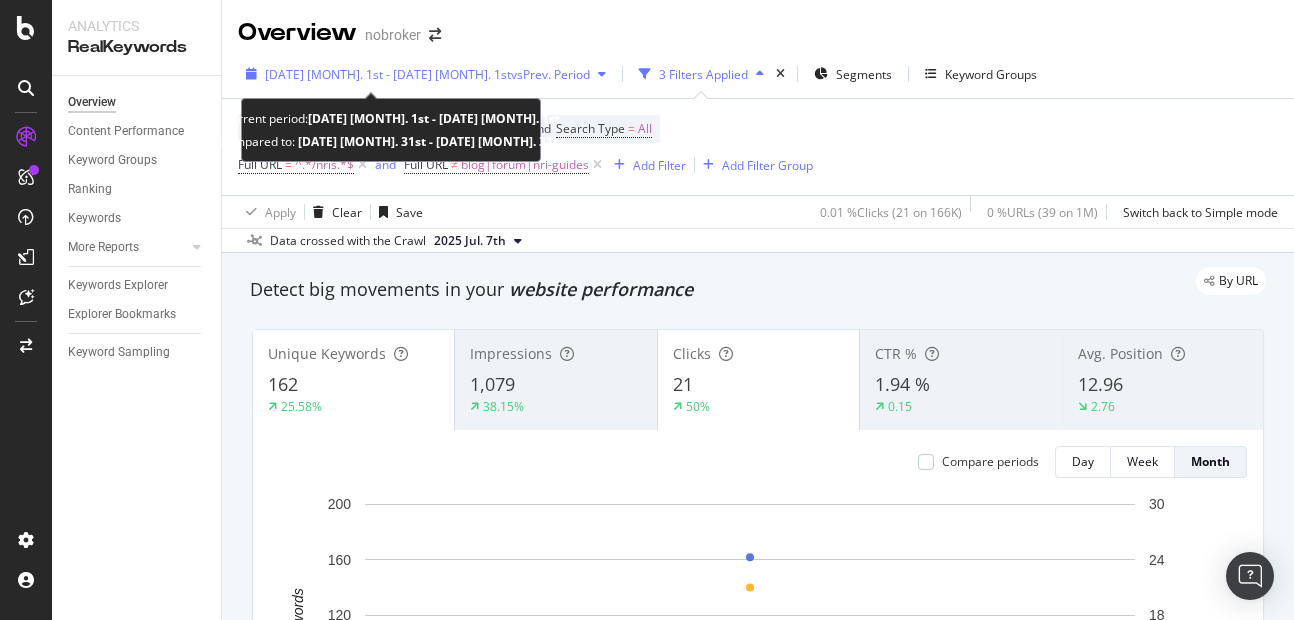 click on "2025 Aug. 1st - Aug. 1st" at bounding box center [388, 74] 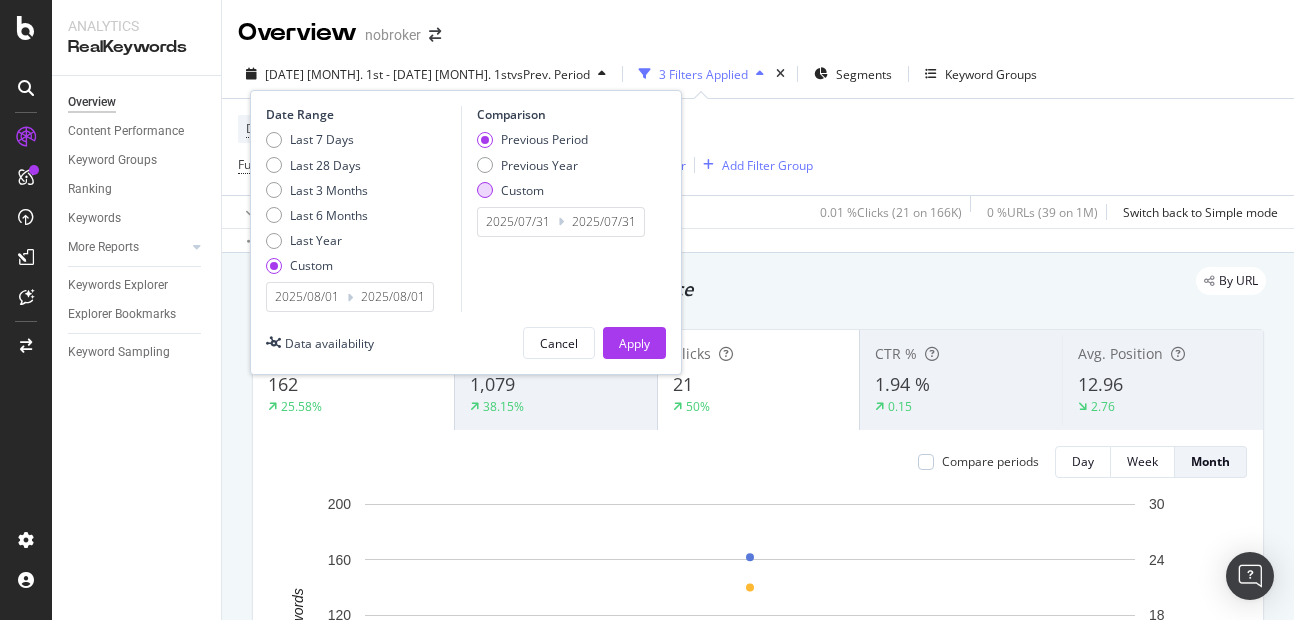 click at bounding box center [485, 190] 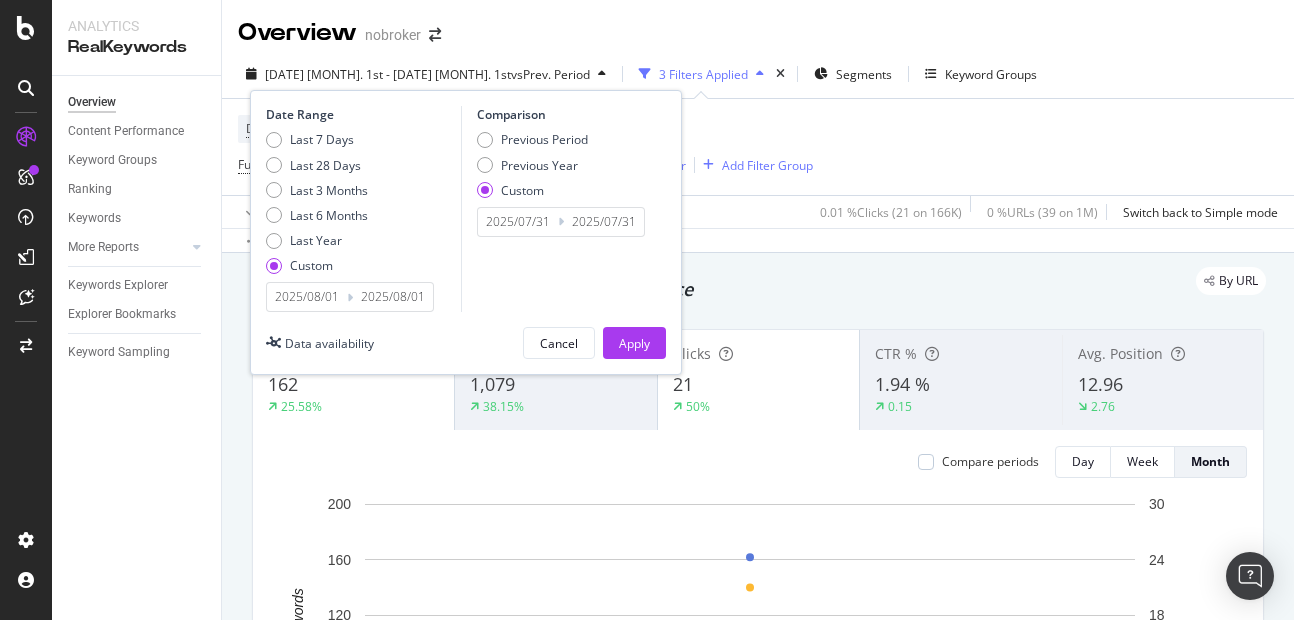 click on "2025/07/31" at bounding box center [518, 222] 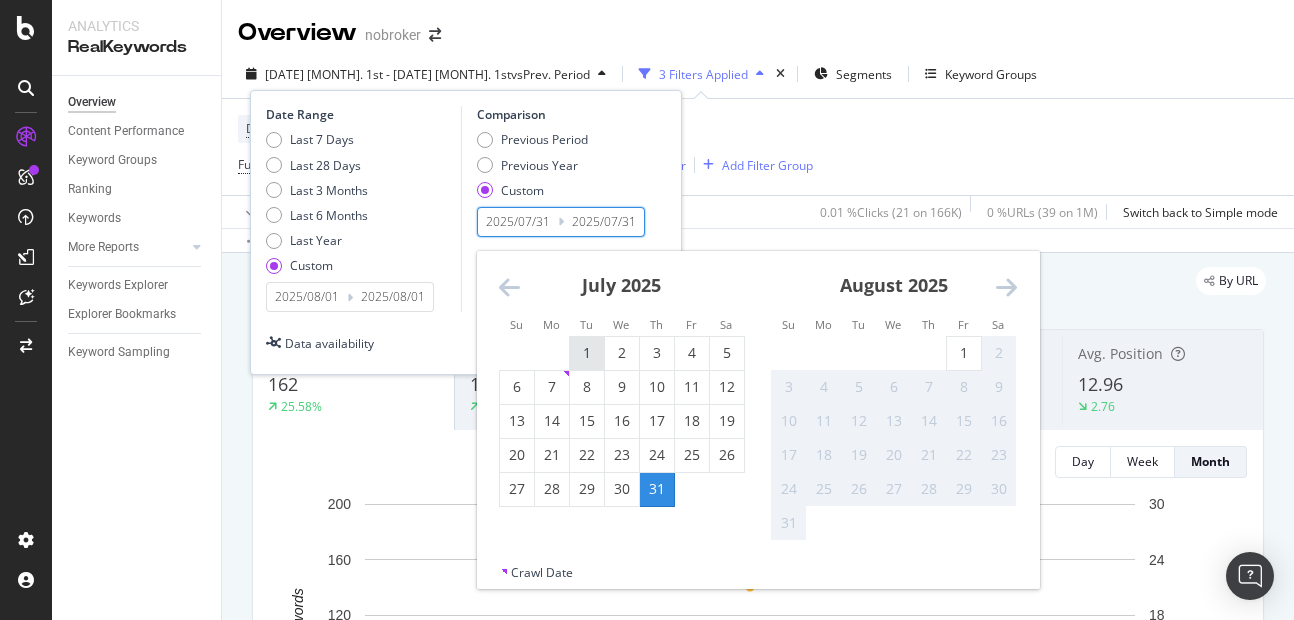 click on "1" at bounding box center (587, 353) 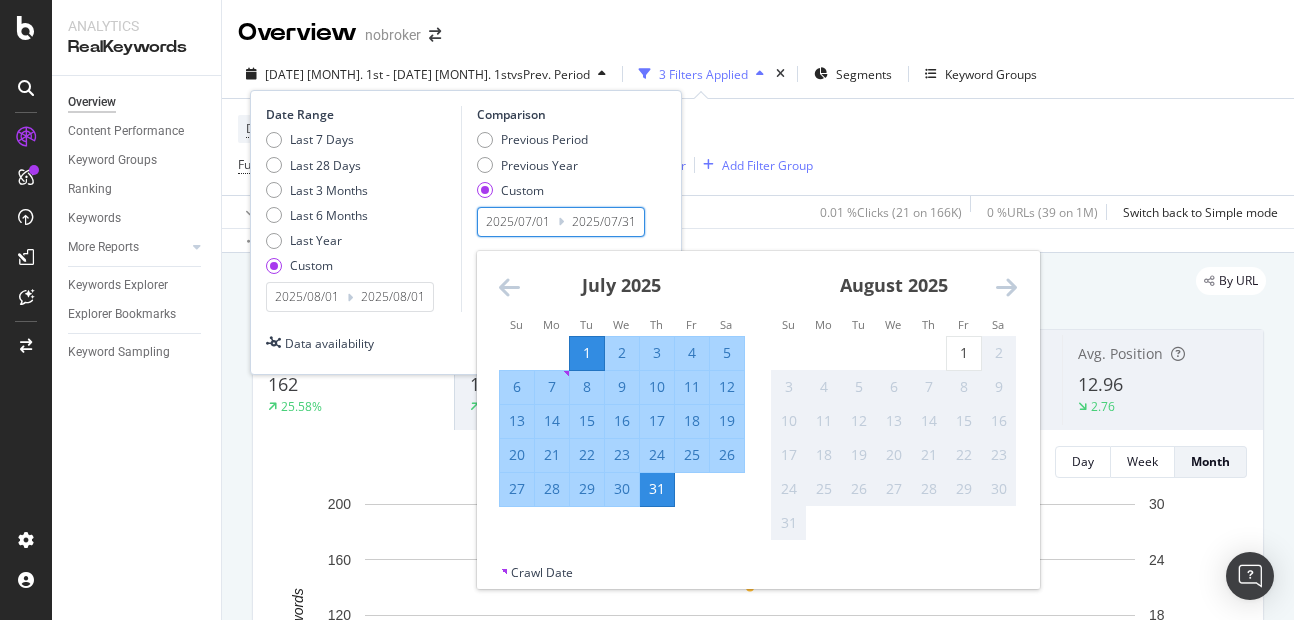 click on "1" at bounding box center [587, 353] 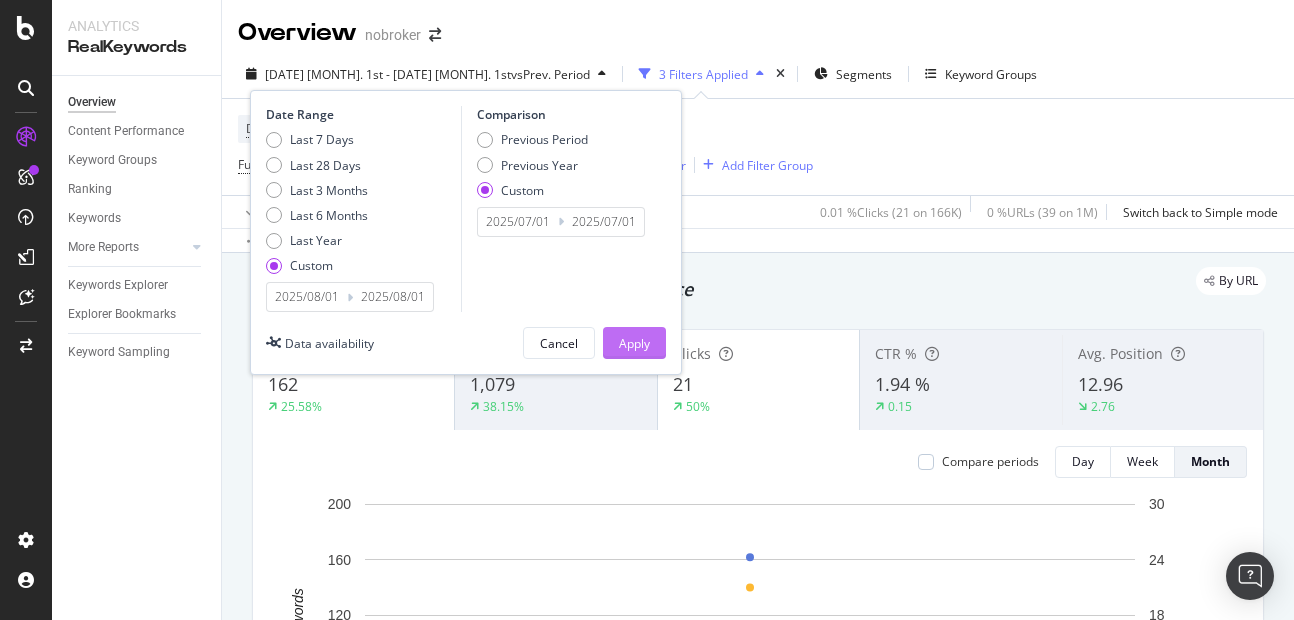 click on "Apply" at bounding box center (634, 343) 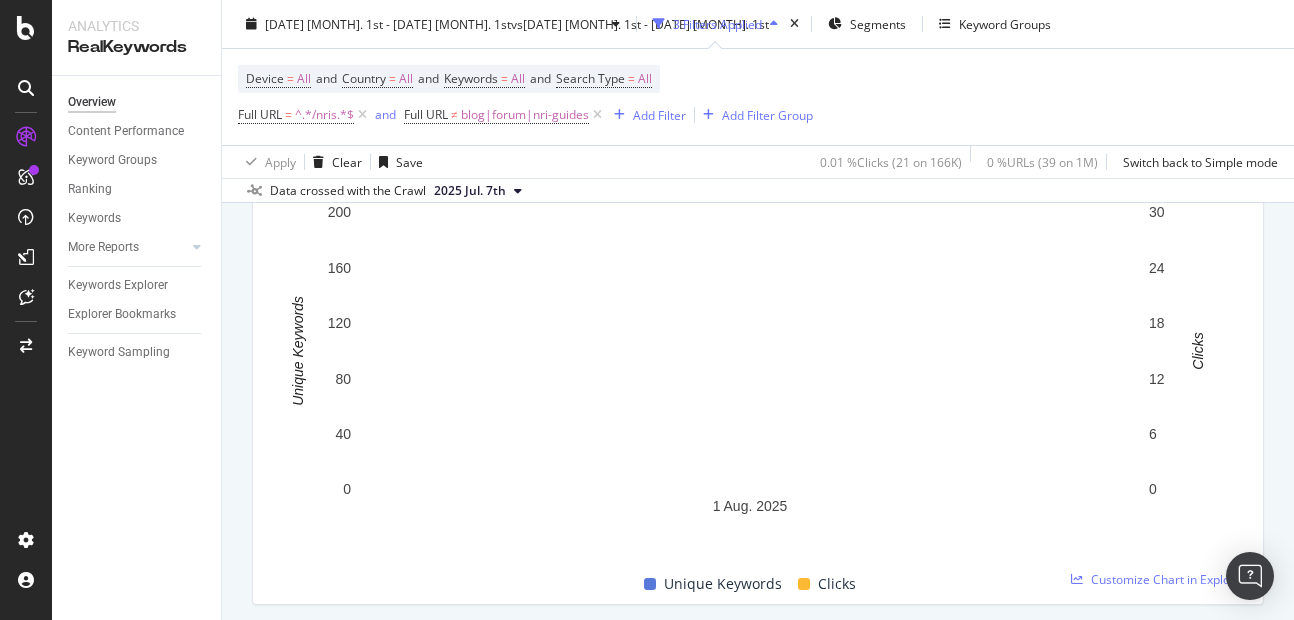 scroll, scrollTop: 295, scrollLeft: 0, axis: vertical 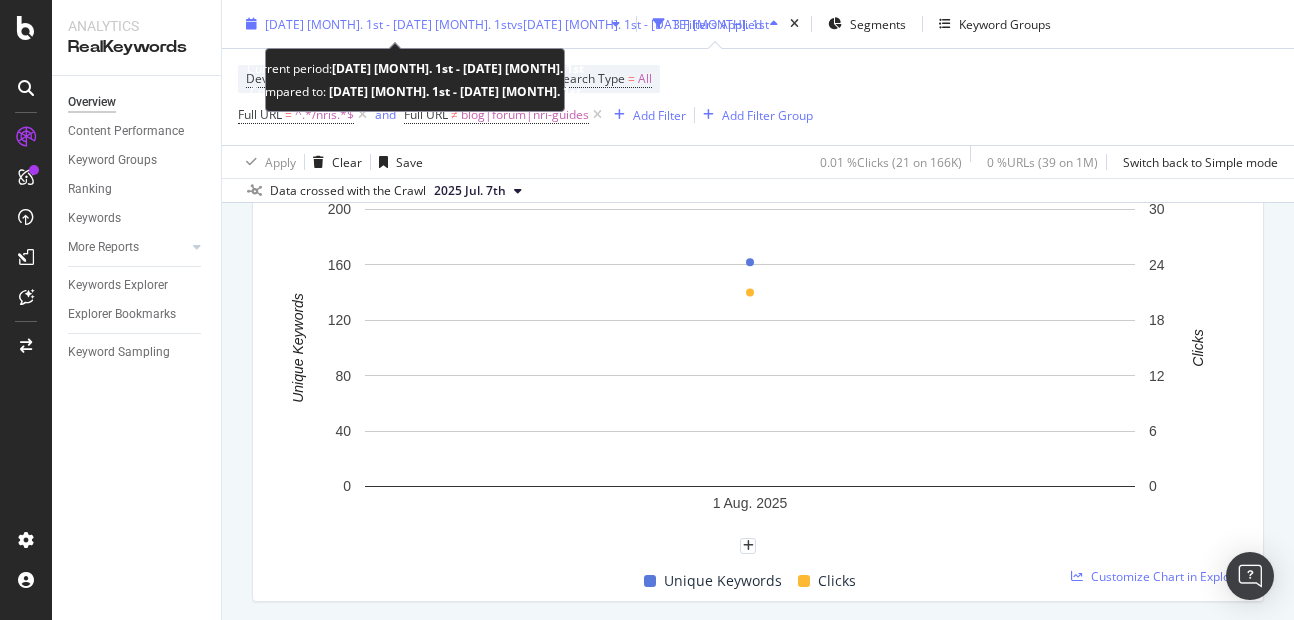click on "vs  2025 Jul. 1st - Jul. 1st" at bounding box center (640, 23) 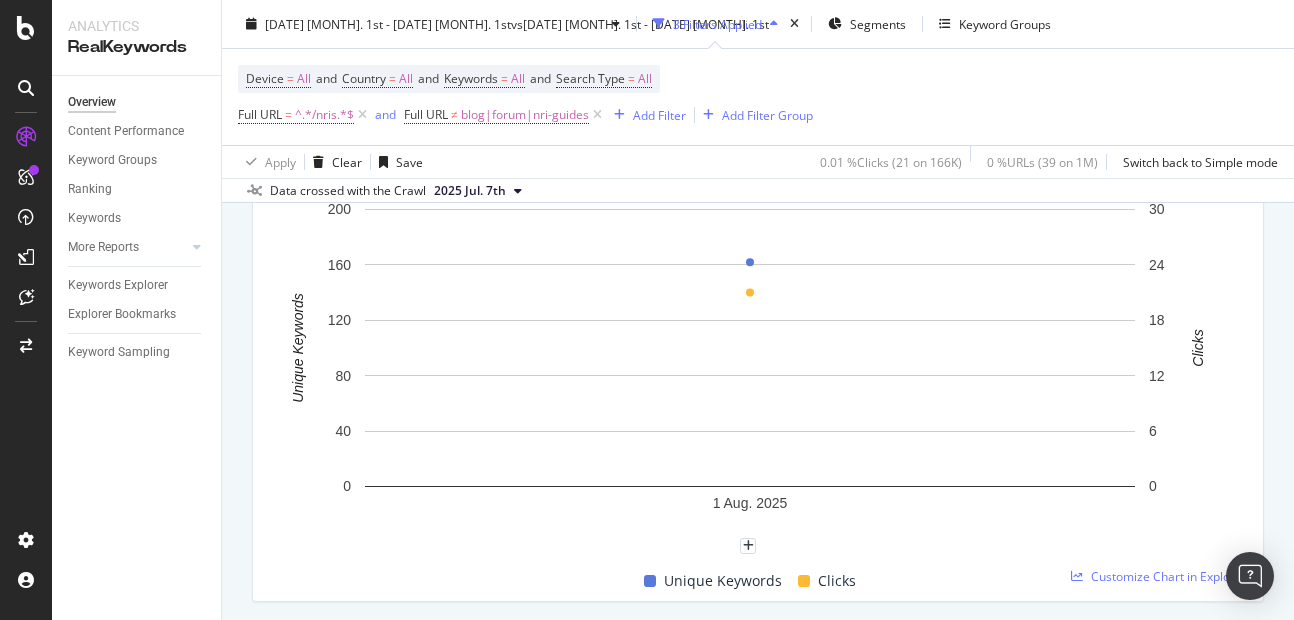 click 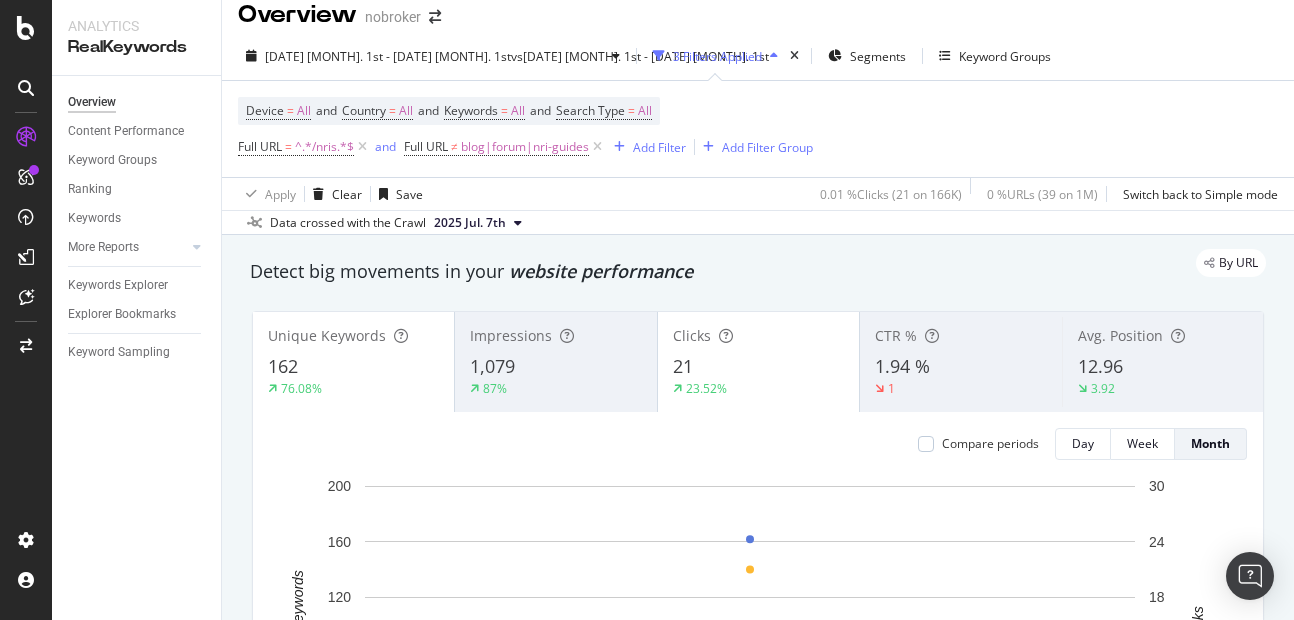 scroll, scrollTop: 0, scrollLeft: 0, axis: both 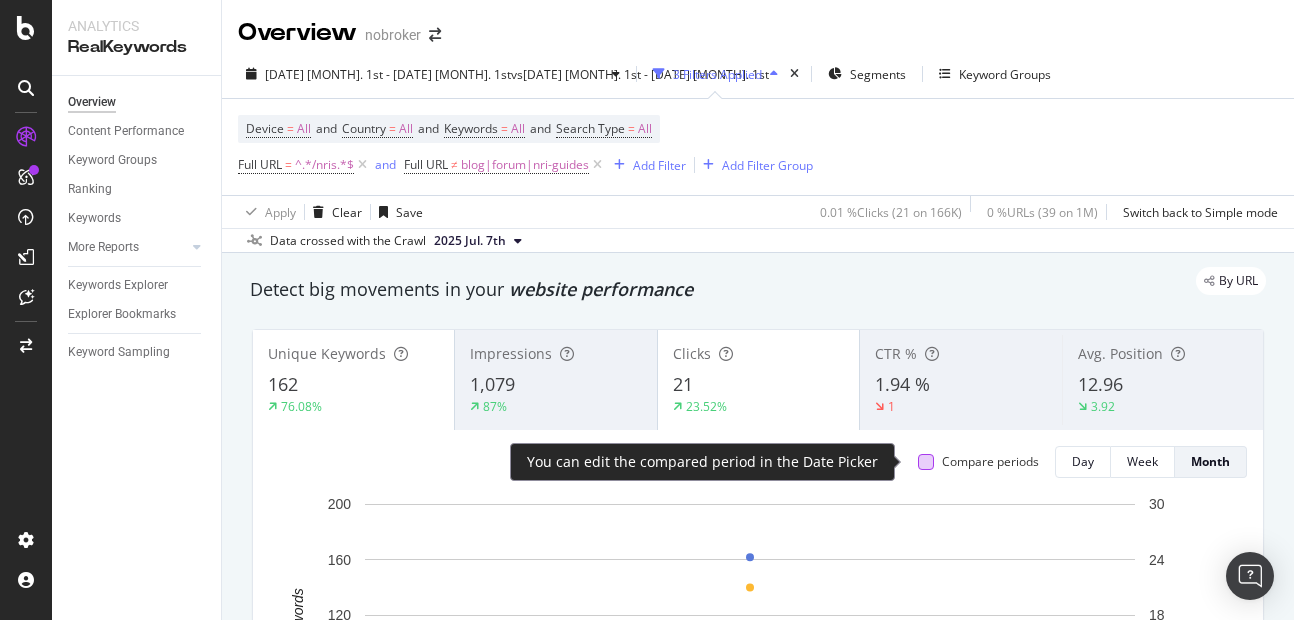 click at bounding box center [926, 462] 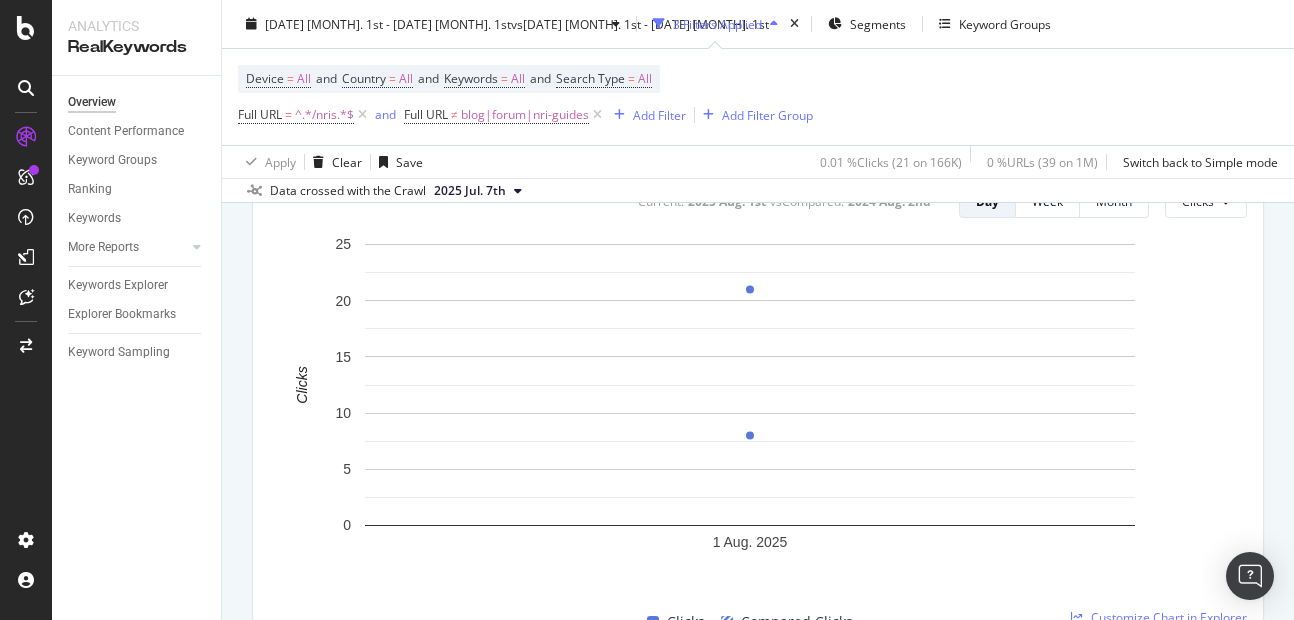 scroll, scrollTop: 858, scrollLeft: 0, axis: vertical 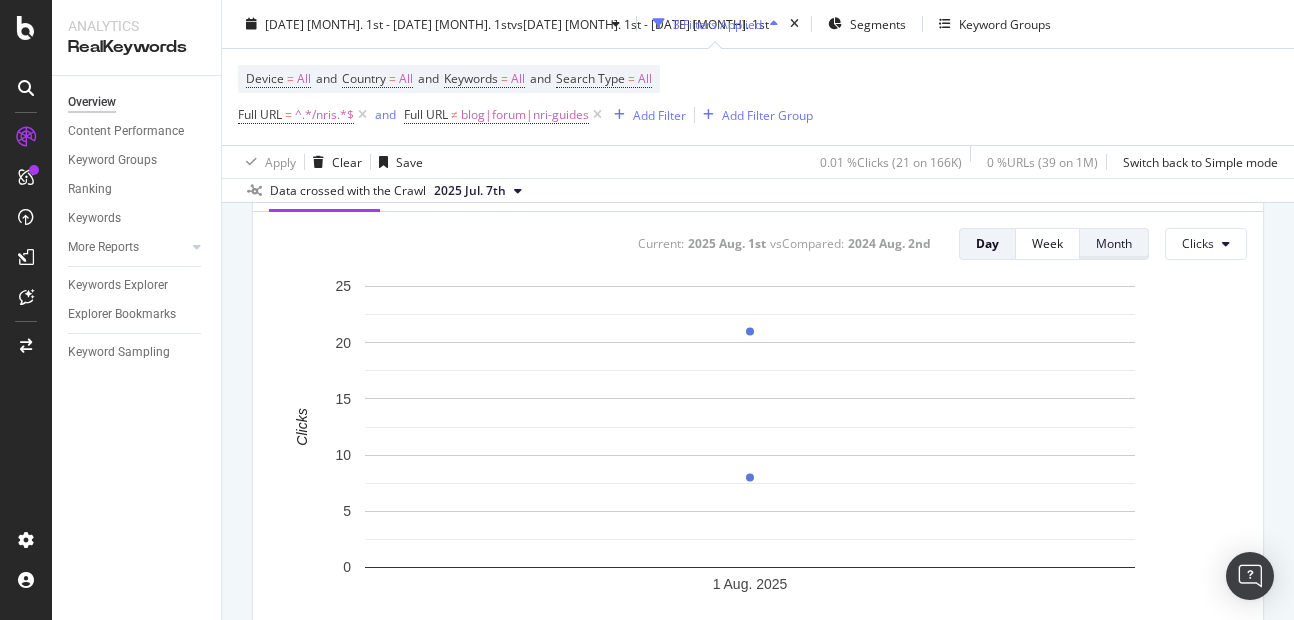click on "Month" at bounding box center (1114, 243) 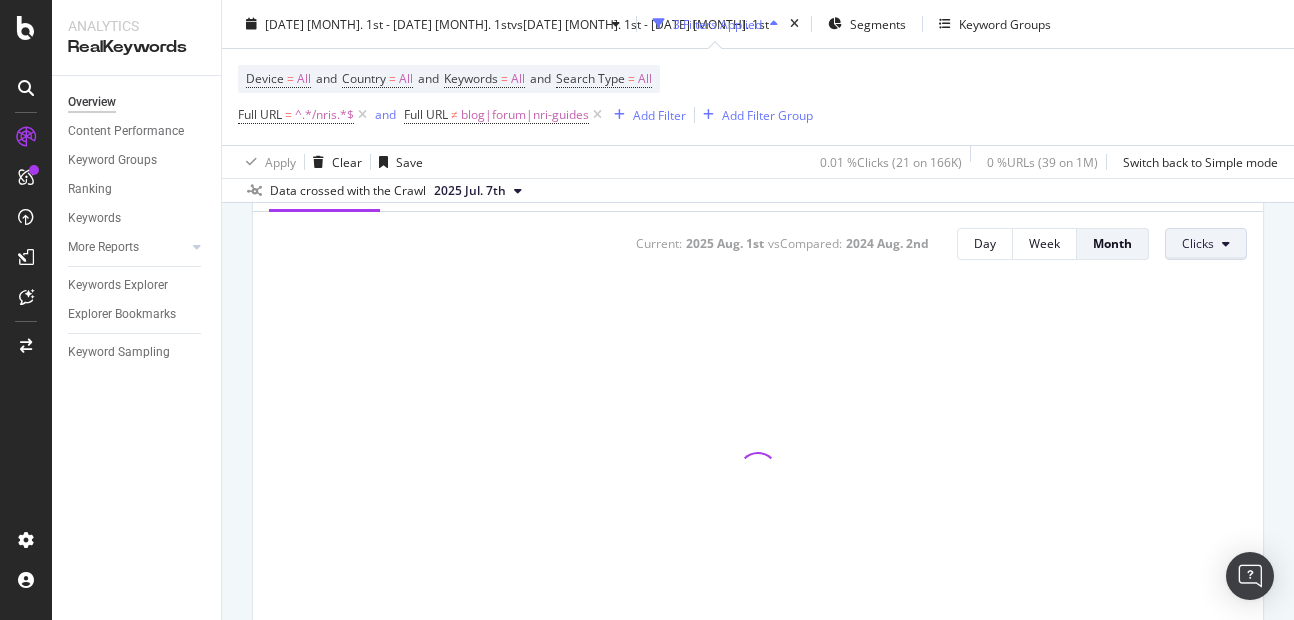 click on "Clicks" at bounding box center (1206, 244) 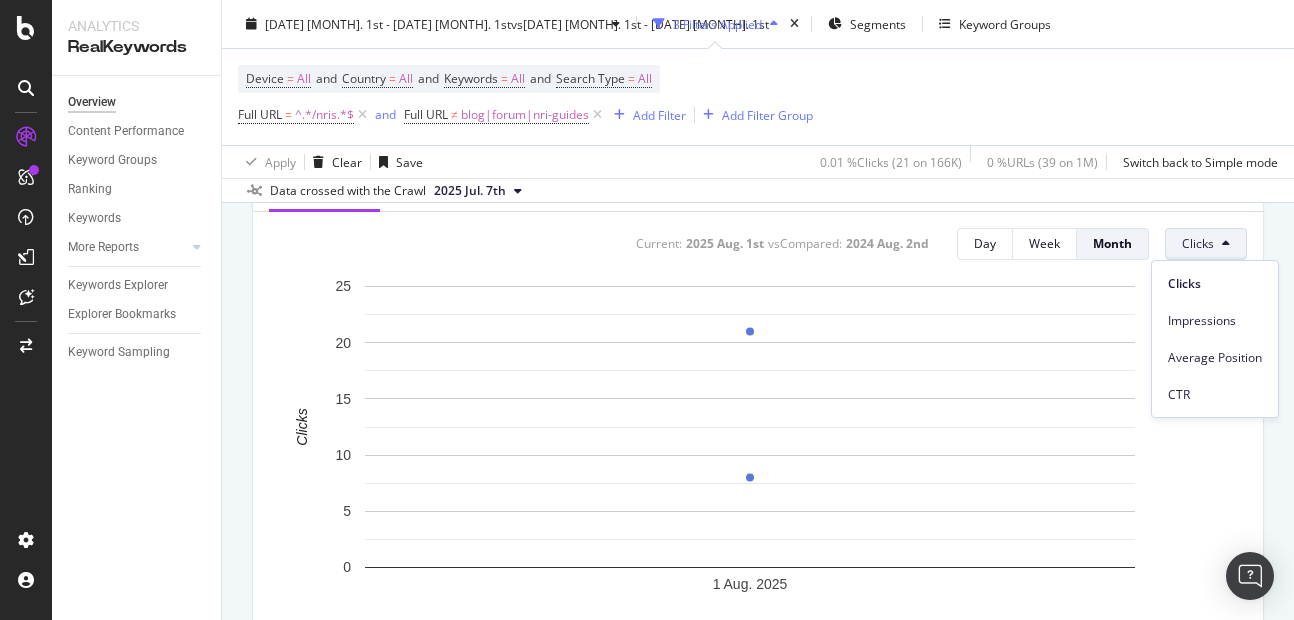 click on "Clicks" at bounding box center [1206, 244] 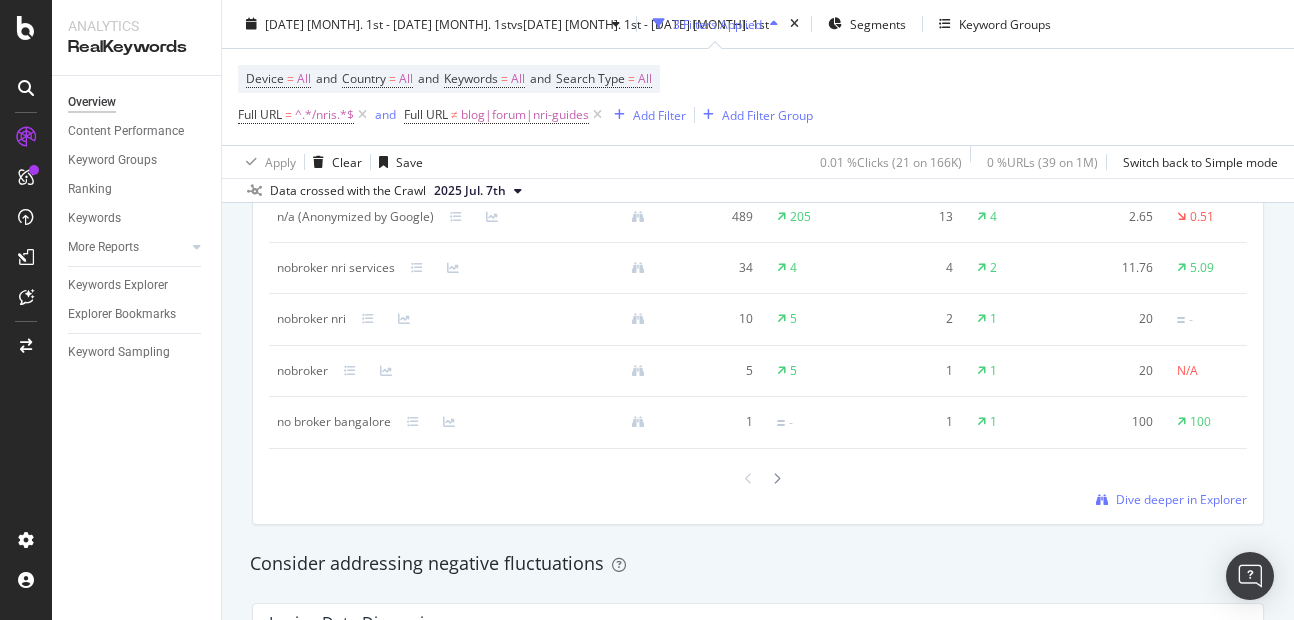 scroll, scrollTop: 1979, scrollLeft: 0, axis: vertical 